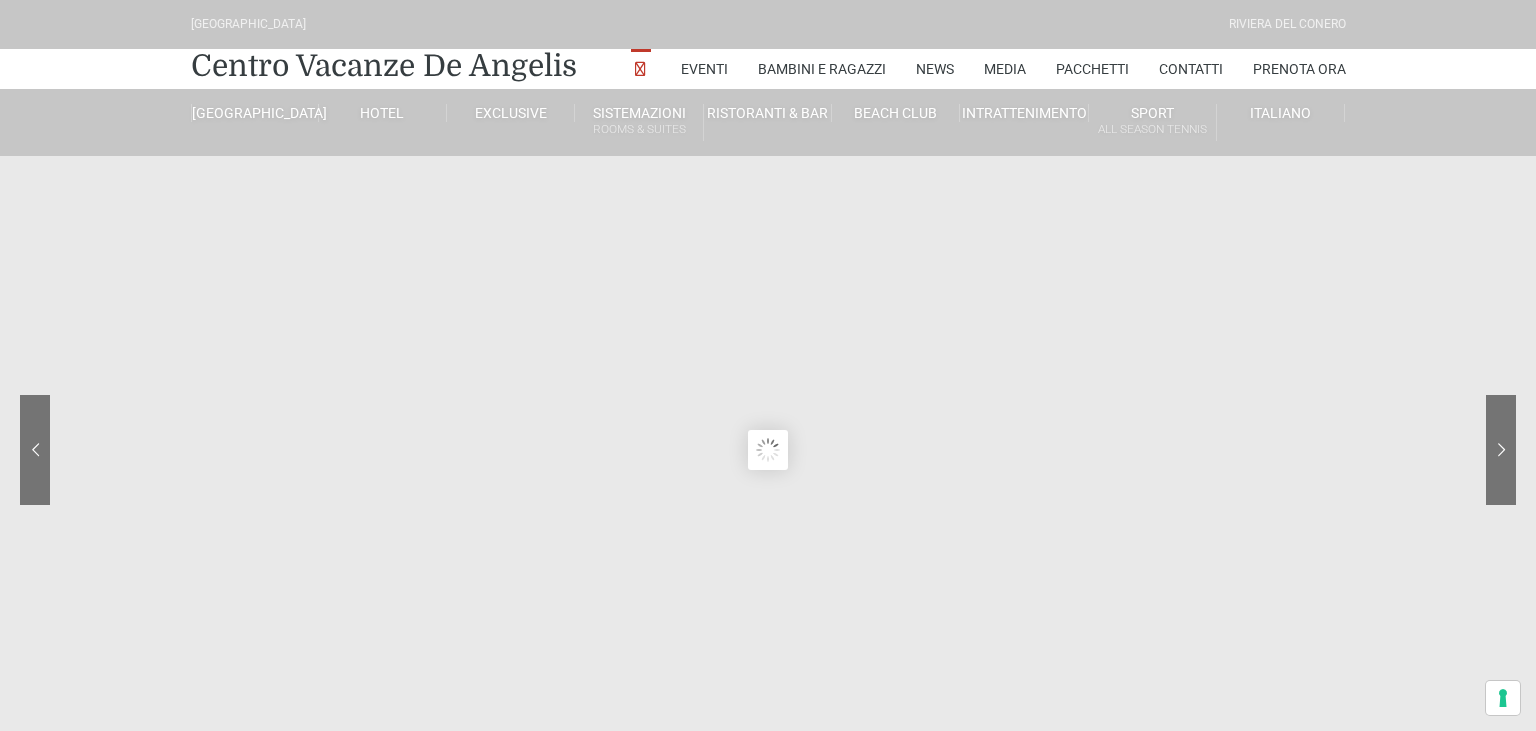 scroll, scrollTop: 0, scrollLeft: 0, axis: both 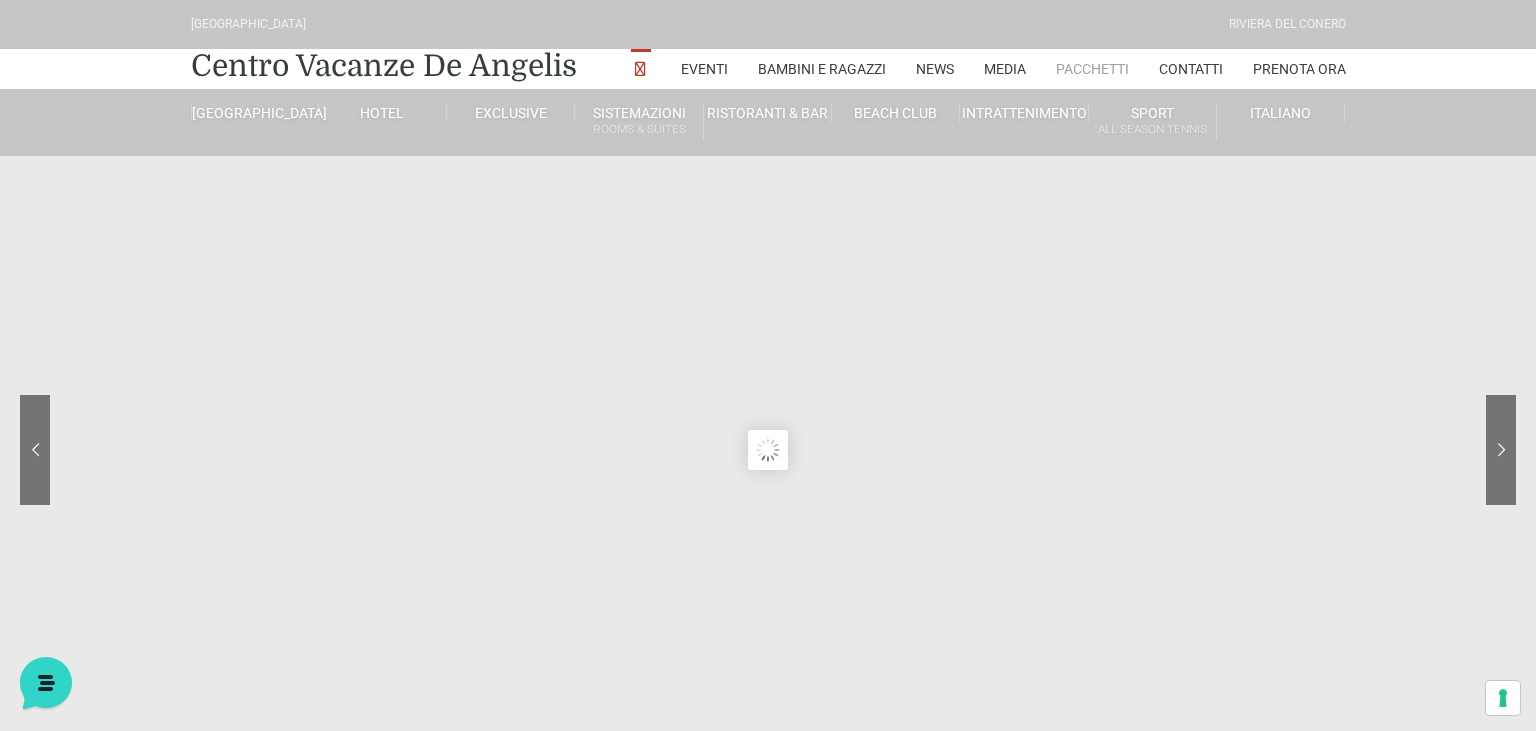 click on "Pacchetti" at bounding box center (1092, 69) 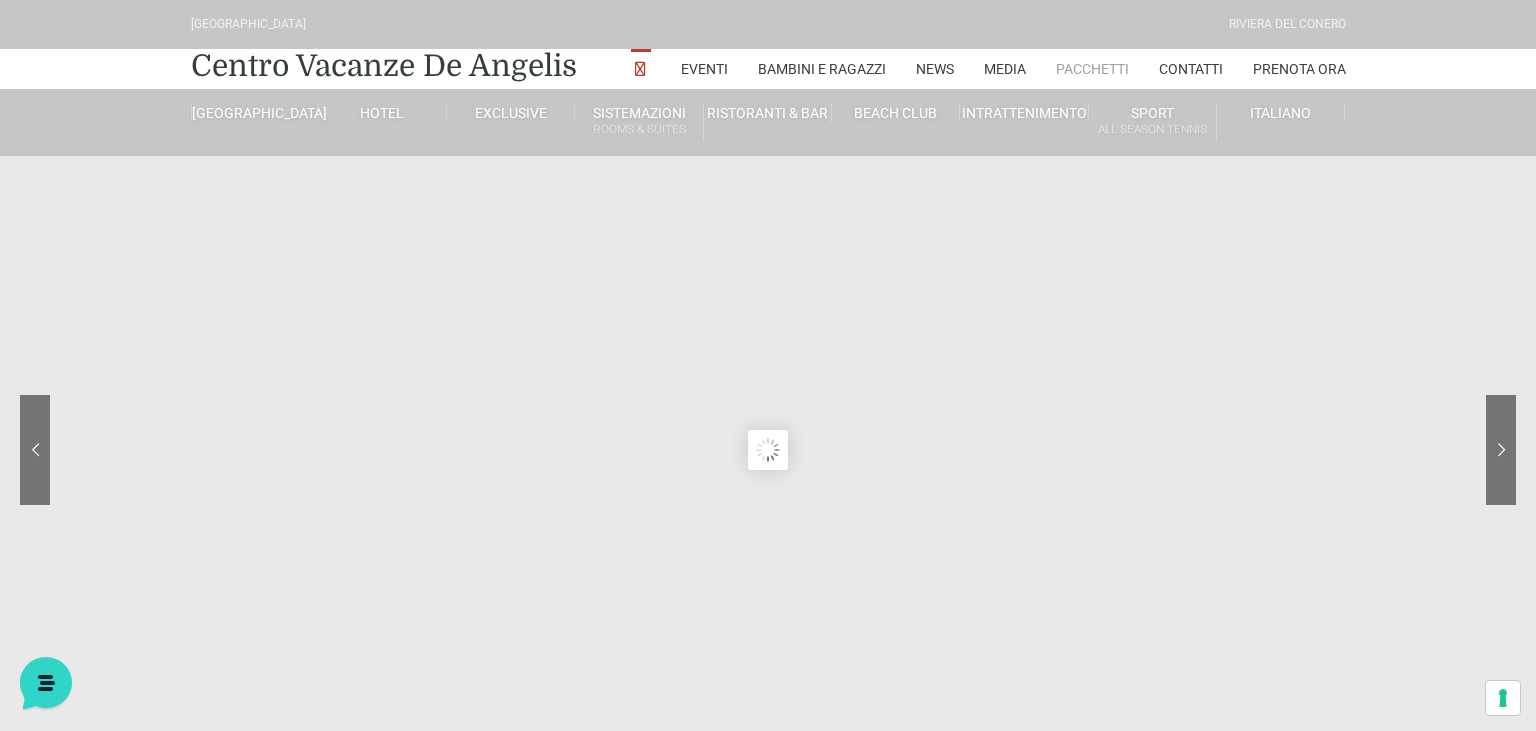 scroll, scrollTop: 0, scrollLeft: 0, axis: both 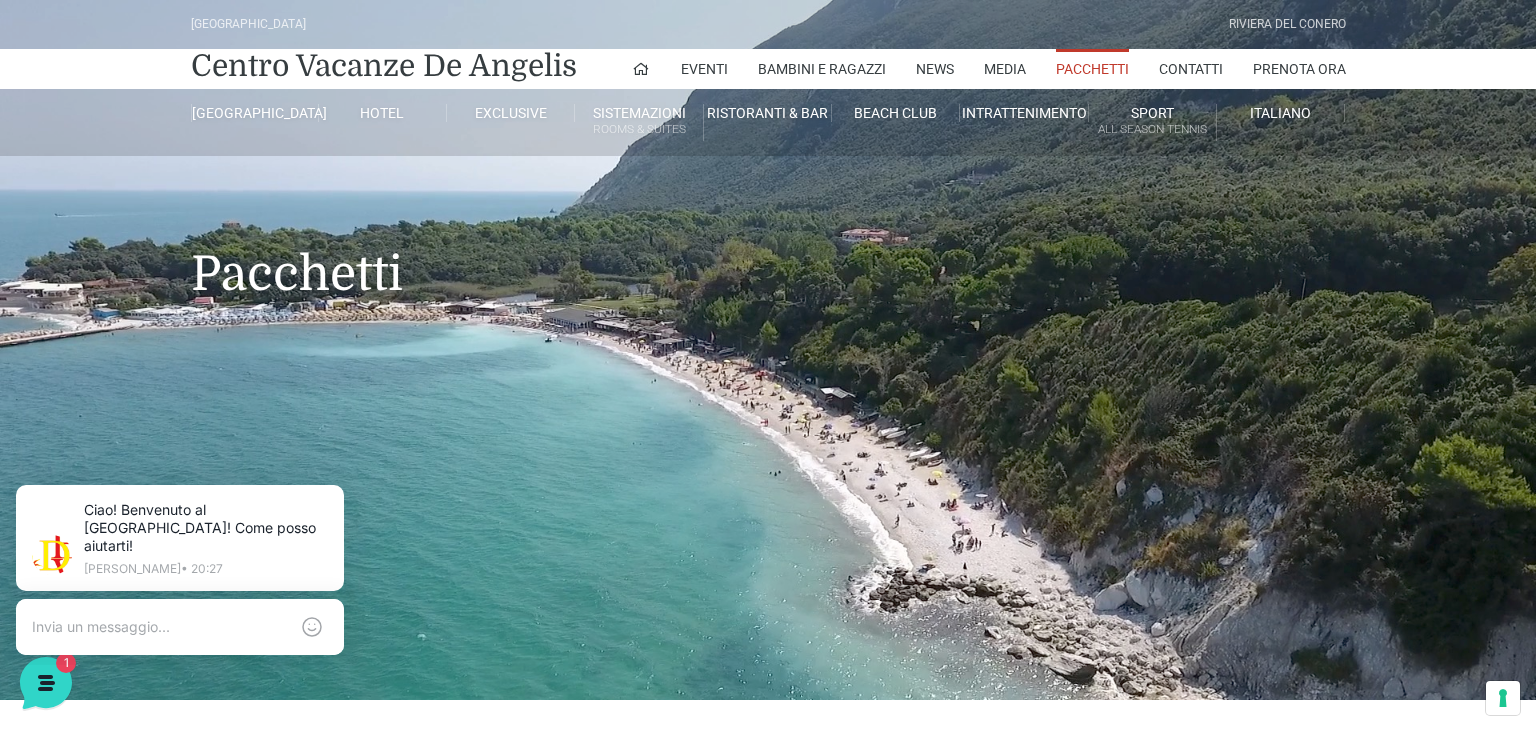 click on "Villaggio Hotel Resort
Riviera Del Conero
Centro Vacanze De Angelis
Eventi
Miss Italia
Cerimonie
Team building
Bambini e Ragazzi
Holly Beach Club
Holly Teeny Club
Holly Young Club
Piscine
Iscrizioni Holly Club
News
Media
Pacchetti
Contatti
Prenota Ora
De Angelis Resort
Parco Piscine
Oasi Naturale
Cappellina
Sala Convegni
Le Marche
Store
Concierge
Colonnina Ricarica
Mappa del Villaggio
Hotel
Suite Prestige
Camera Prestige
Camera Suite H
Sala Meeting
Exclusive
Villa Luxury
Dimora Padronale
Villa 601 Alpine
Villa Classic
Bilocale Garden Gold
Sistemazioni Rooms & Suites
Villa Trilocale Deluxe Numana
Villa Trilocale Deluxe Private Garden
Villa Bilocale Deluxe
Appartamento Trilocale Garden" at bounding box center (768, 350) 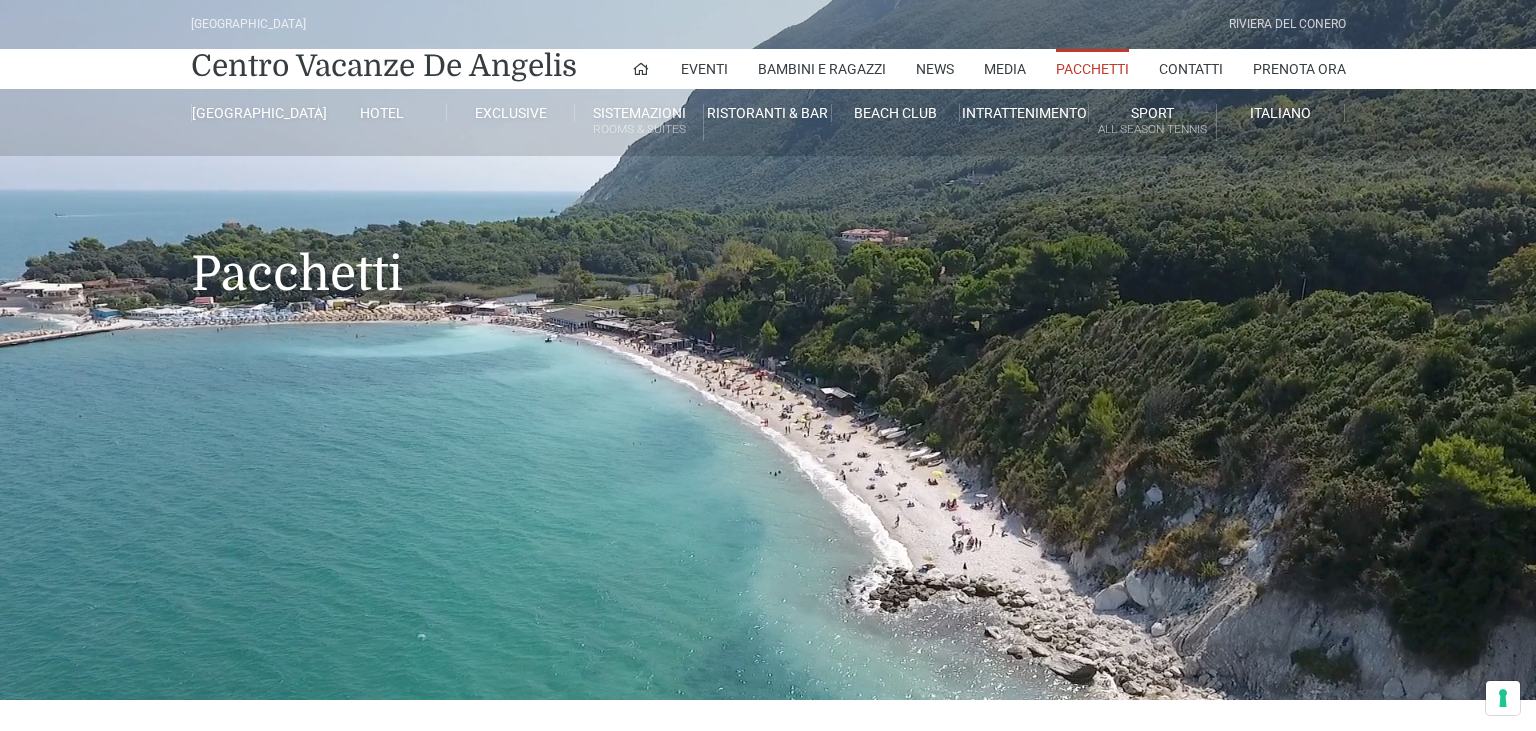 scroll, scrollTop: 0, scrollLeft: 0, axis: both 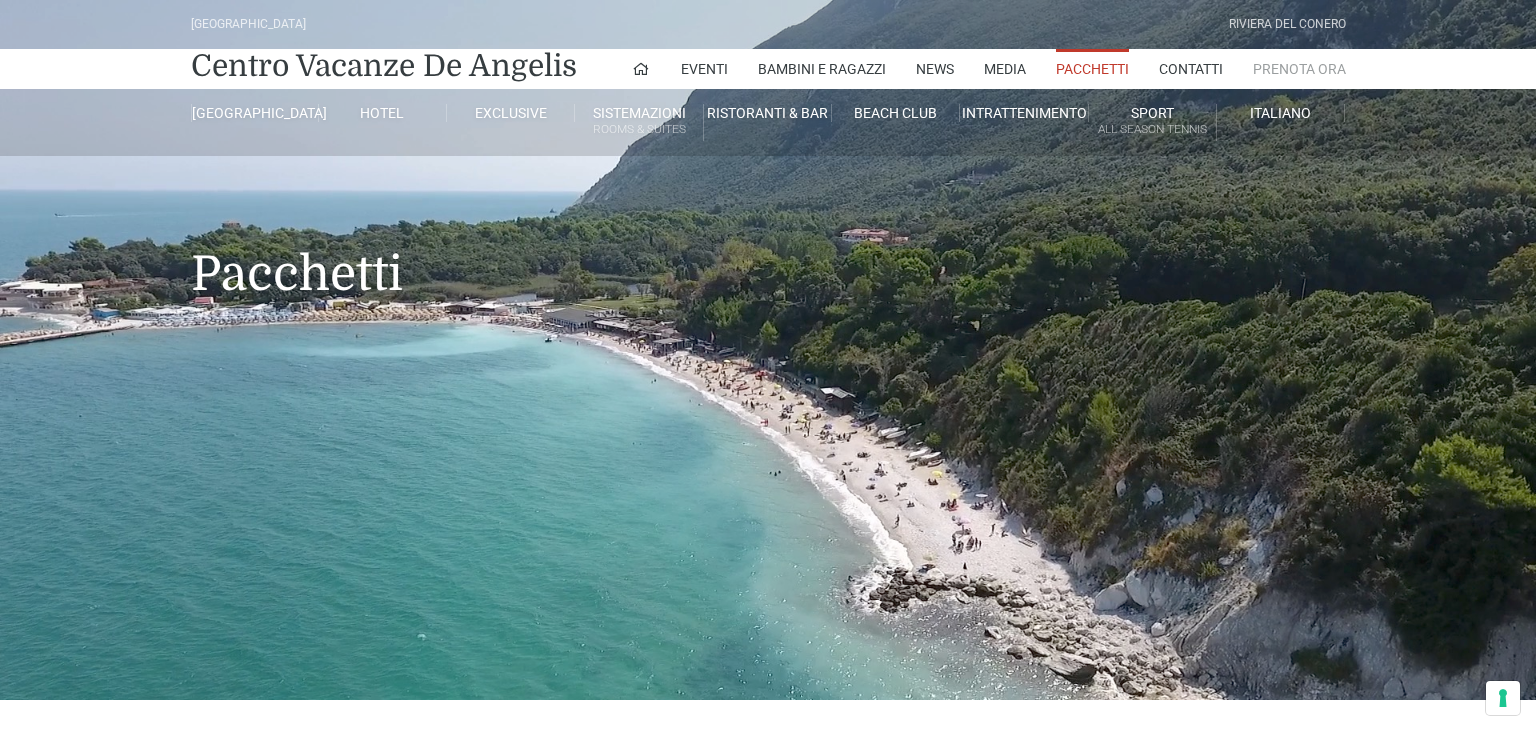 click on "Prenota Ora" at bounding box center (1299, 69) 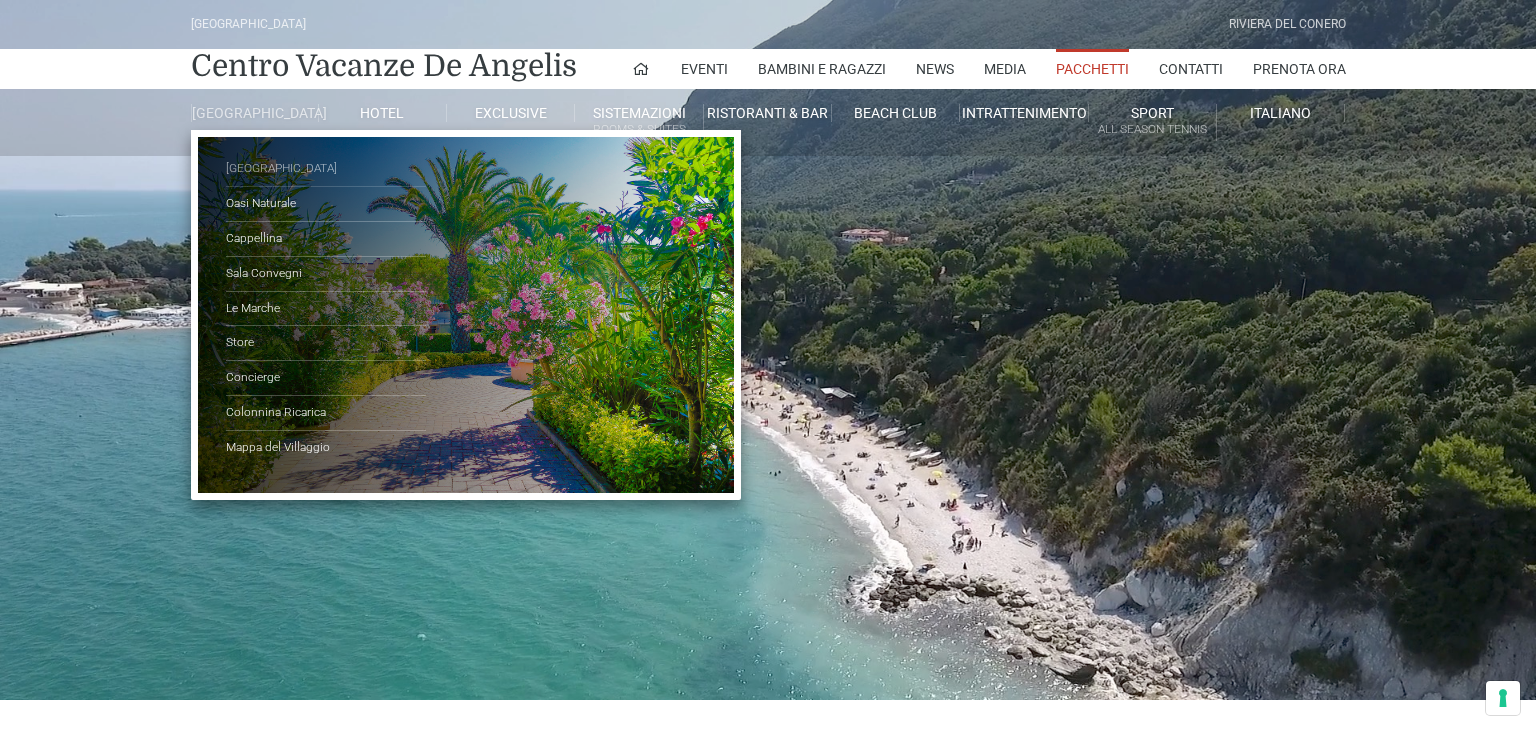 click on "[GEOGRAPHIC_DATA]" at bounding box center (326, 169) 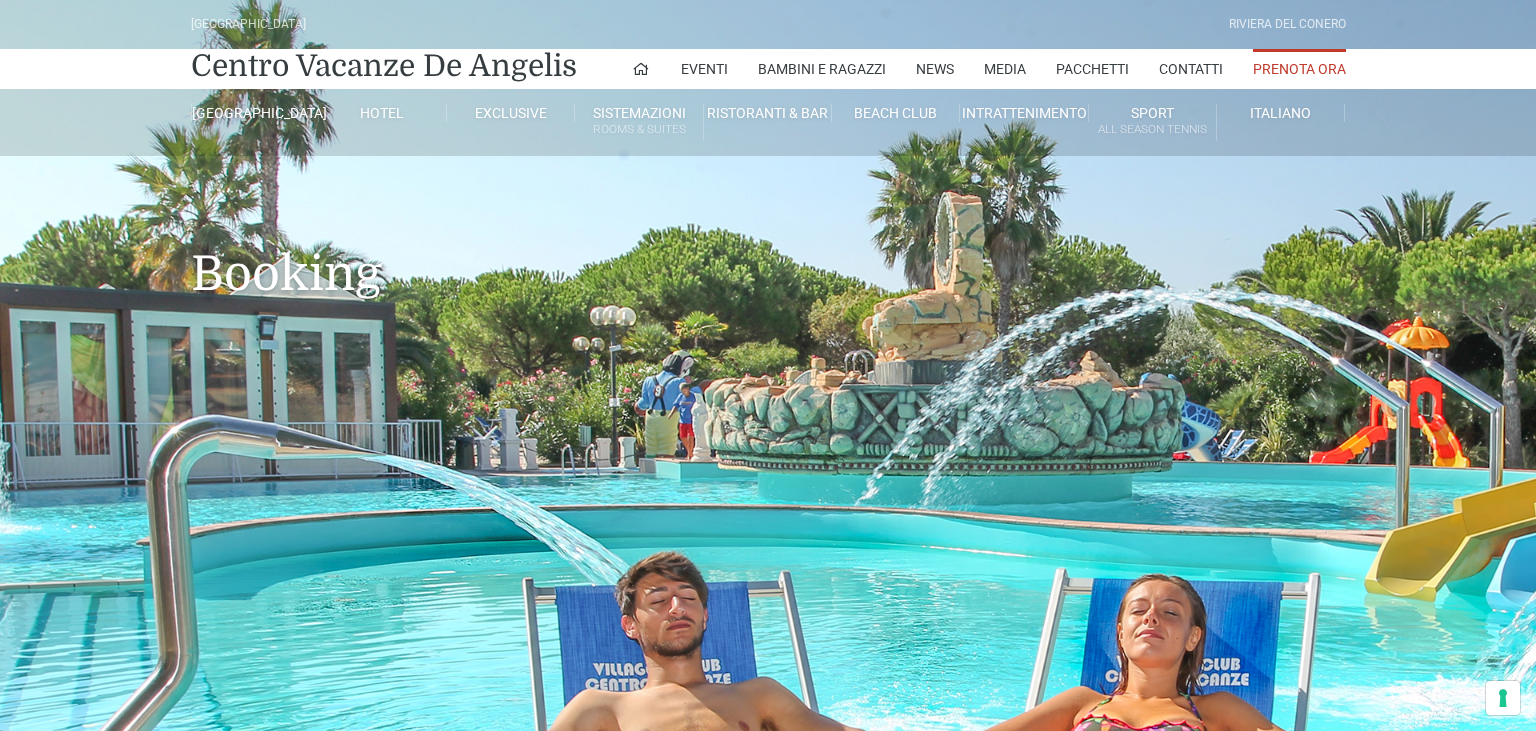 scroll, scrollTop: 0, scrollLeft: 0, axis: both 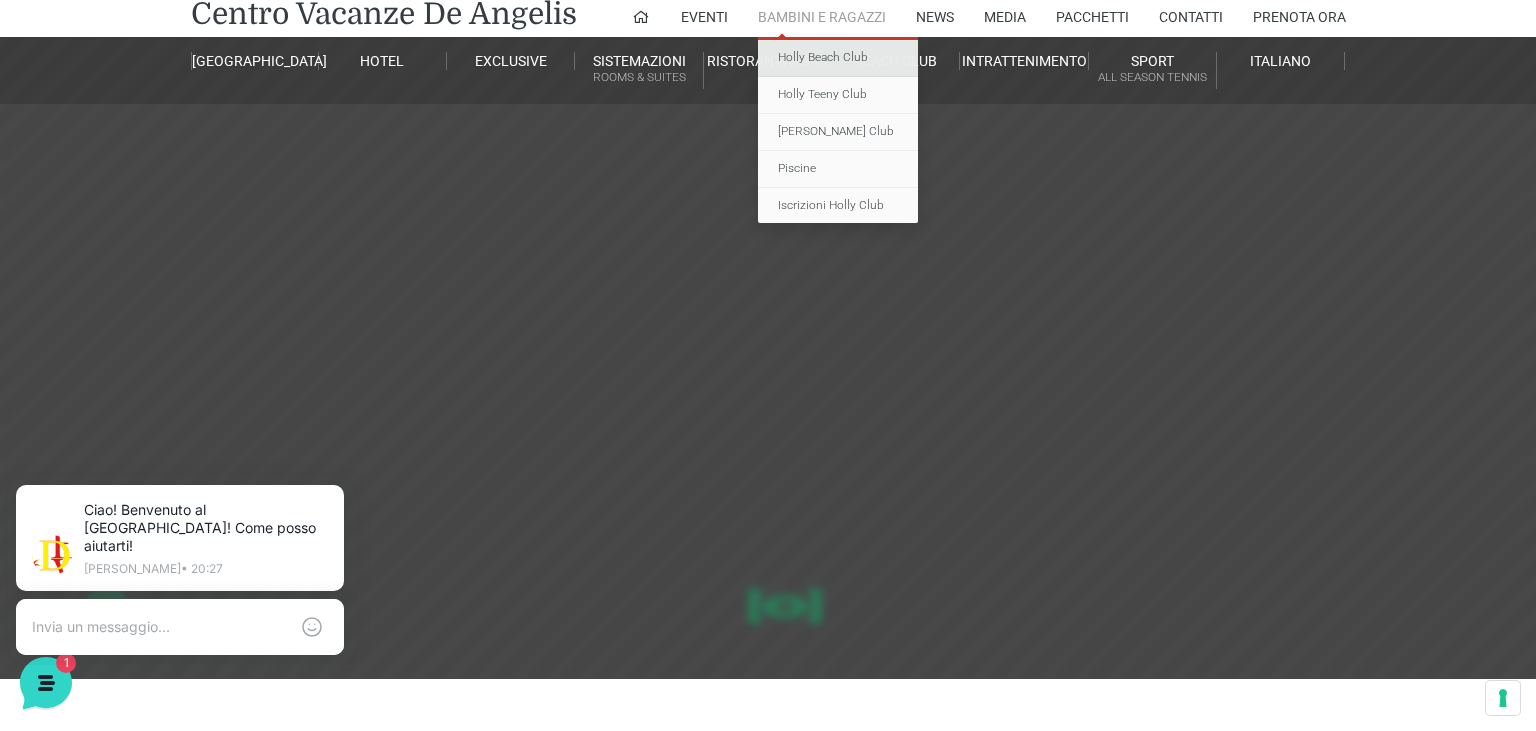 click on "Holly Beach Club" at bounding box center (838, 58) 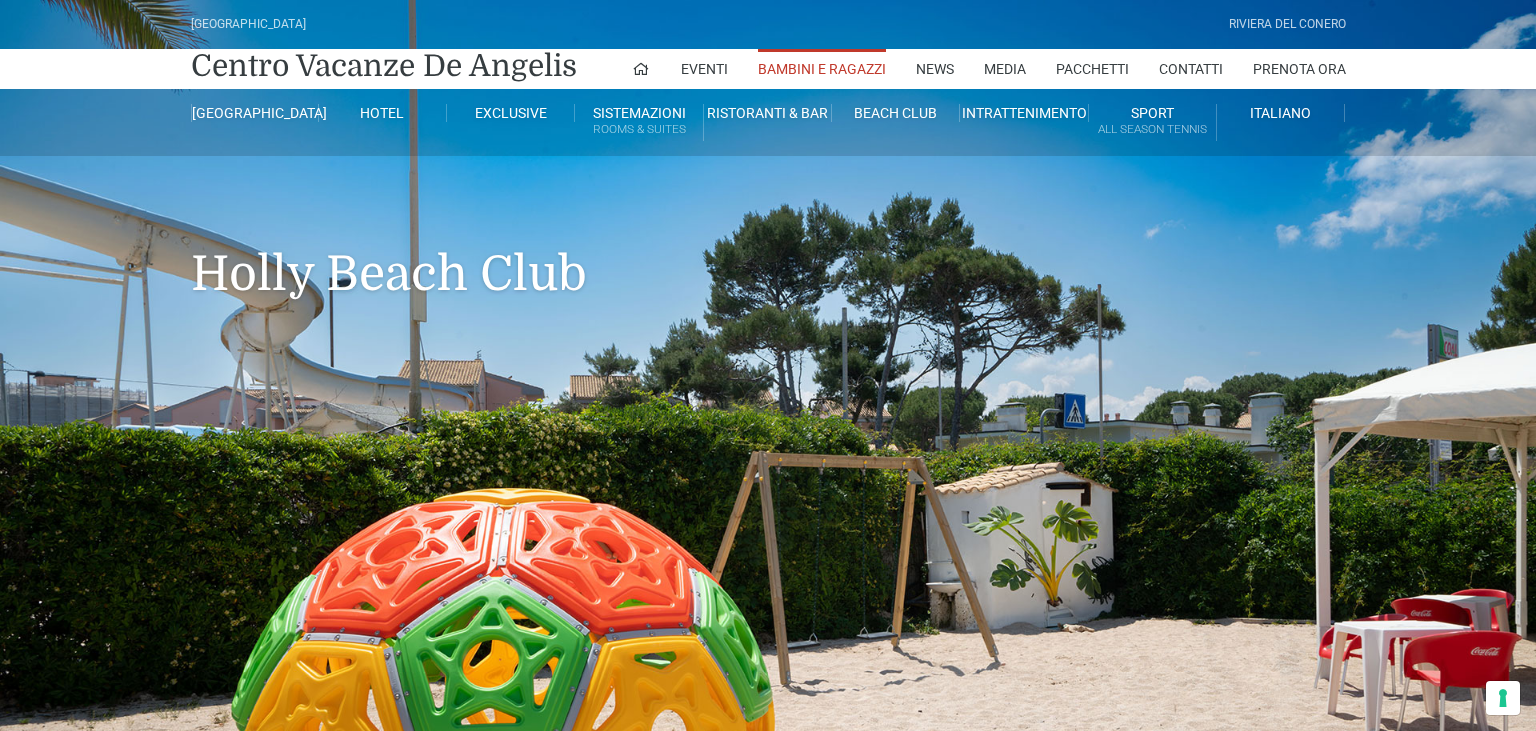 scroll, scrollTop: 0, scrollLeft: 0, axis: both 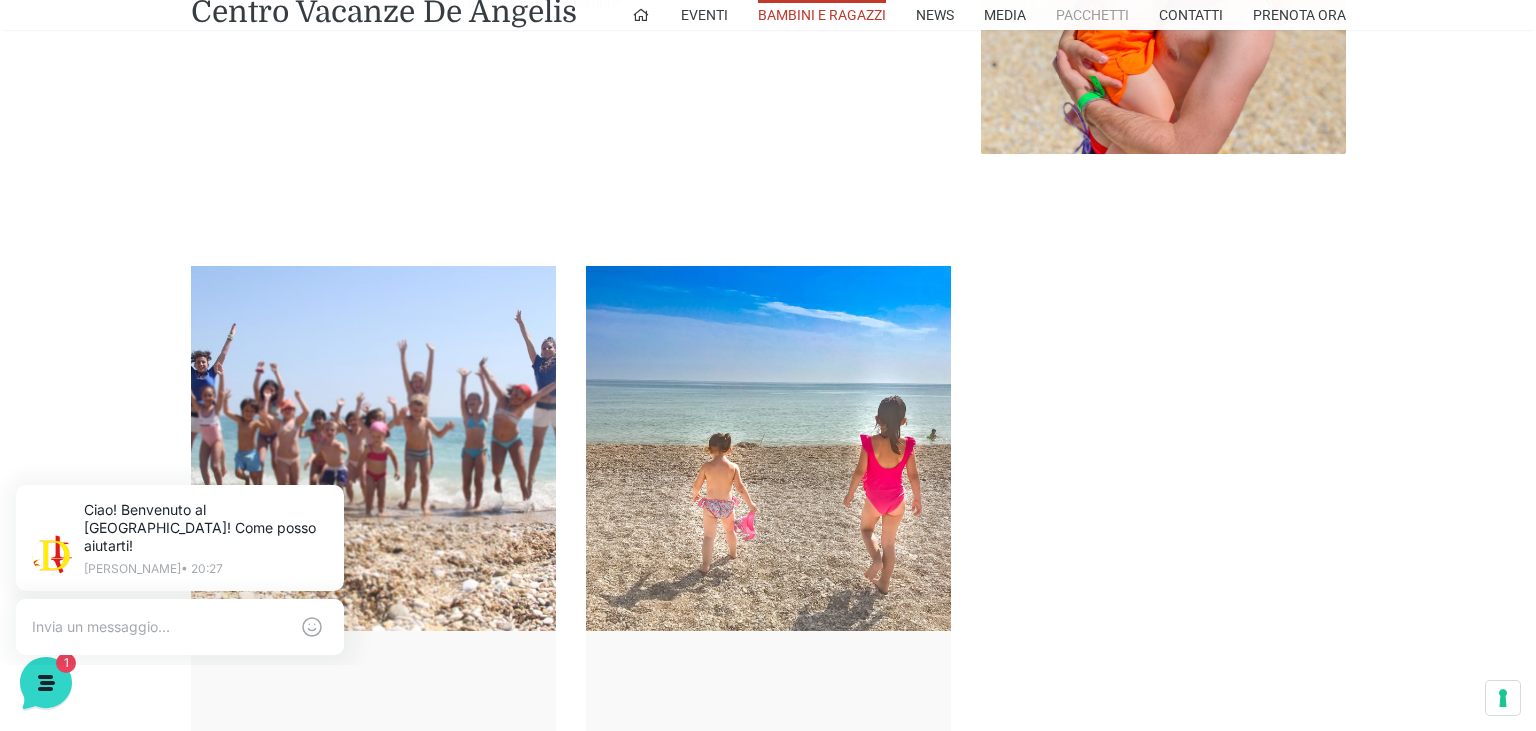 click on "Pacchetti" at bounding box center (1092, 15) 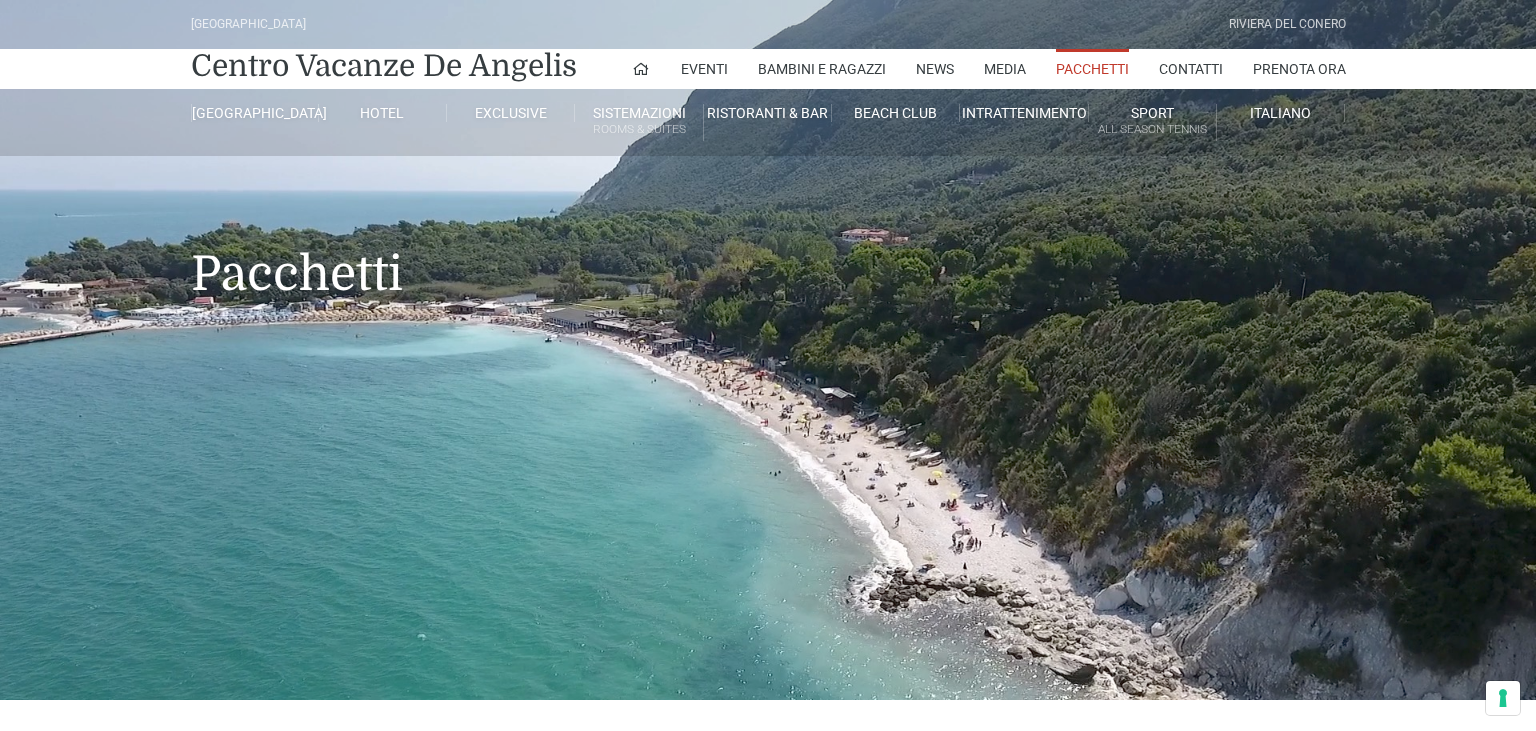 scroll, scrollTop: 0, scrollLeft: 0, axis: both 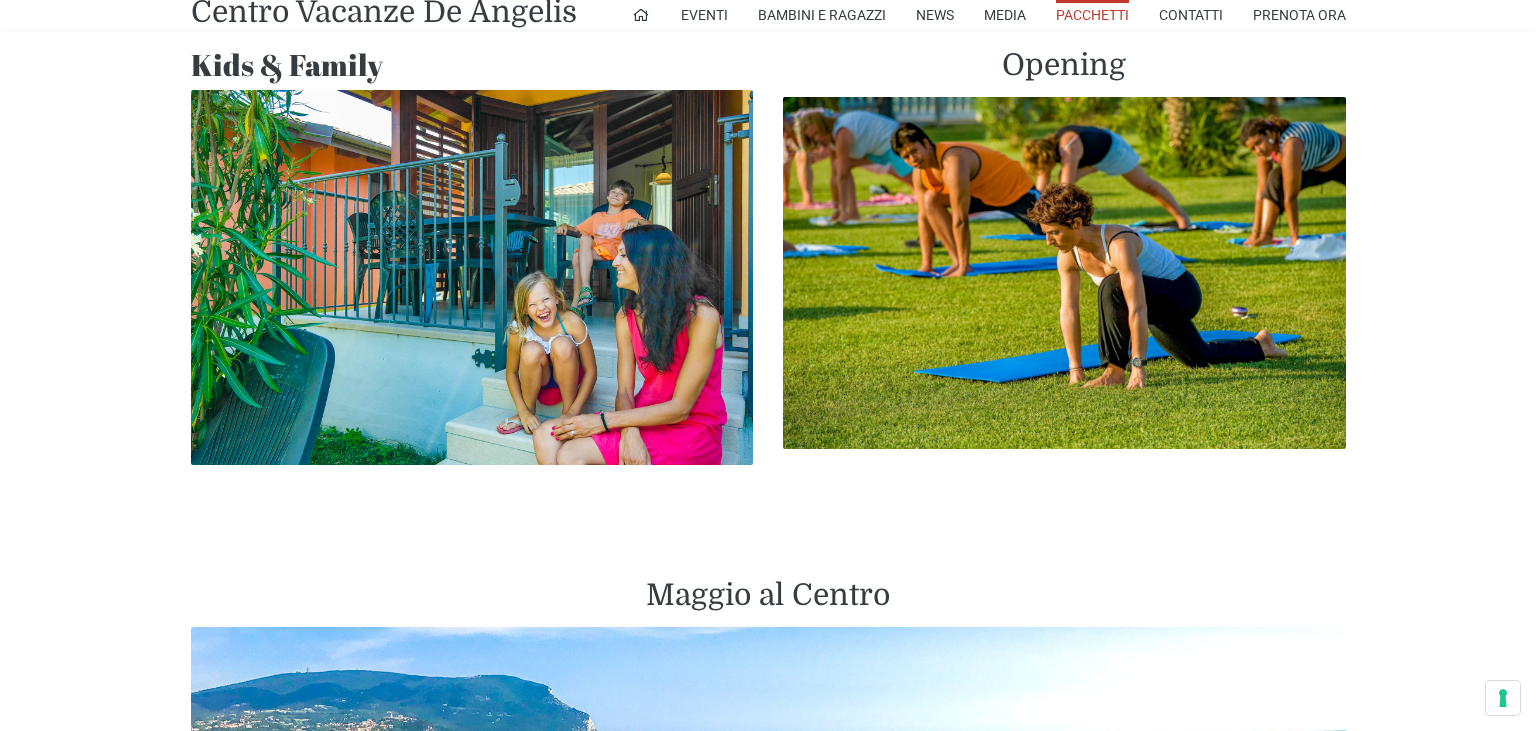 click at bounding box center (472, 277) 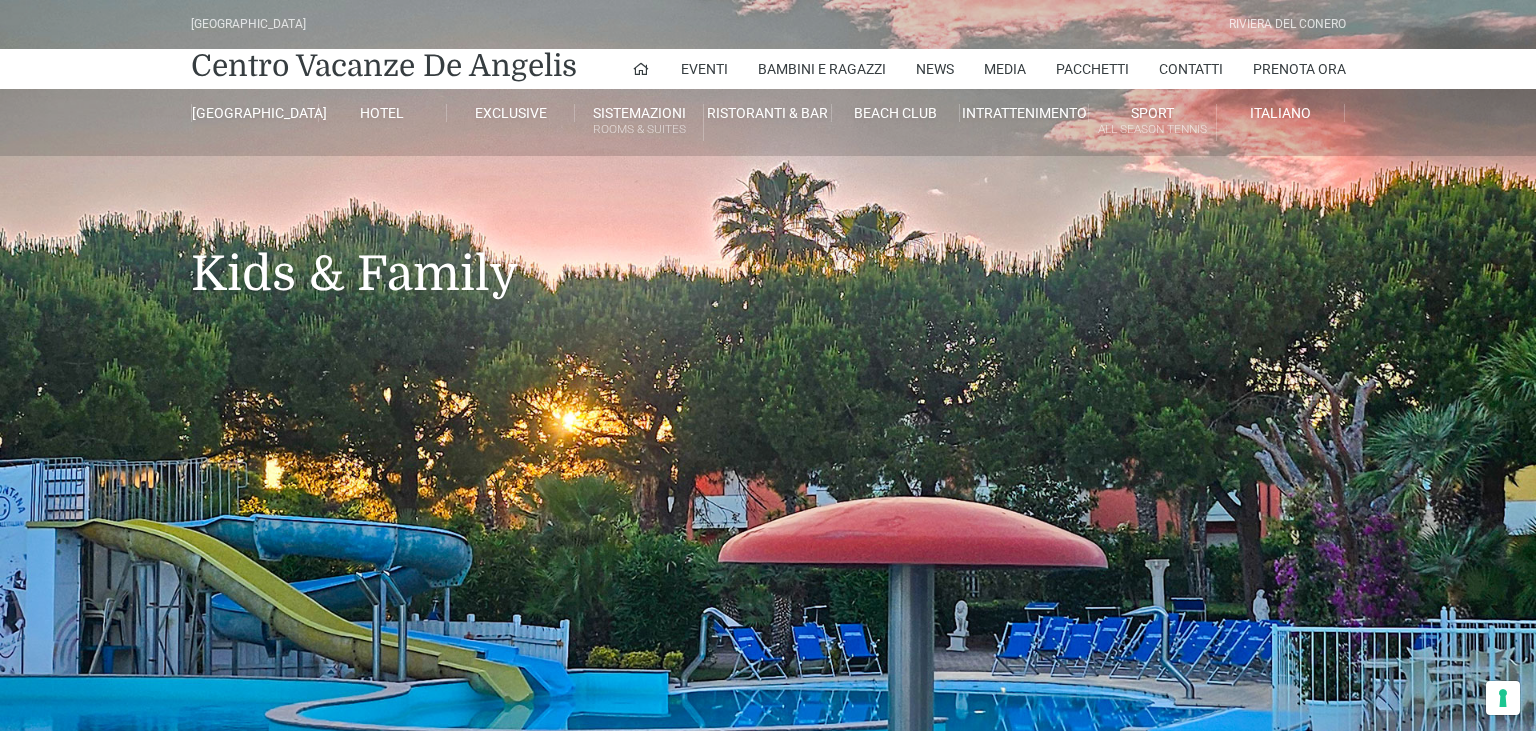 scroll, scrollTop: 0, scrollLeft: 0, axis: both 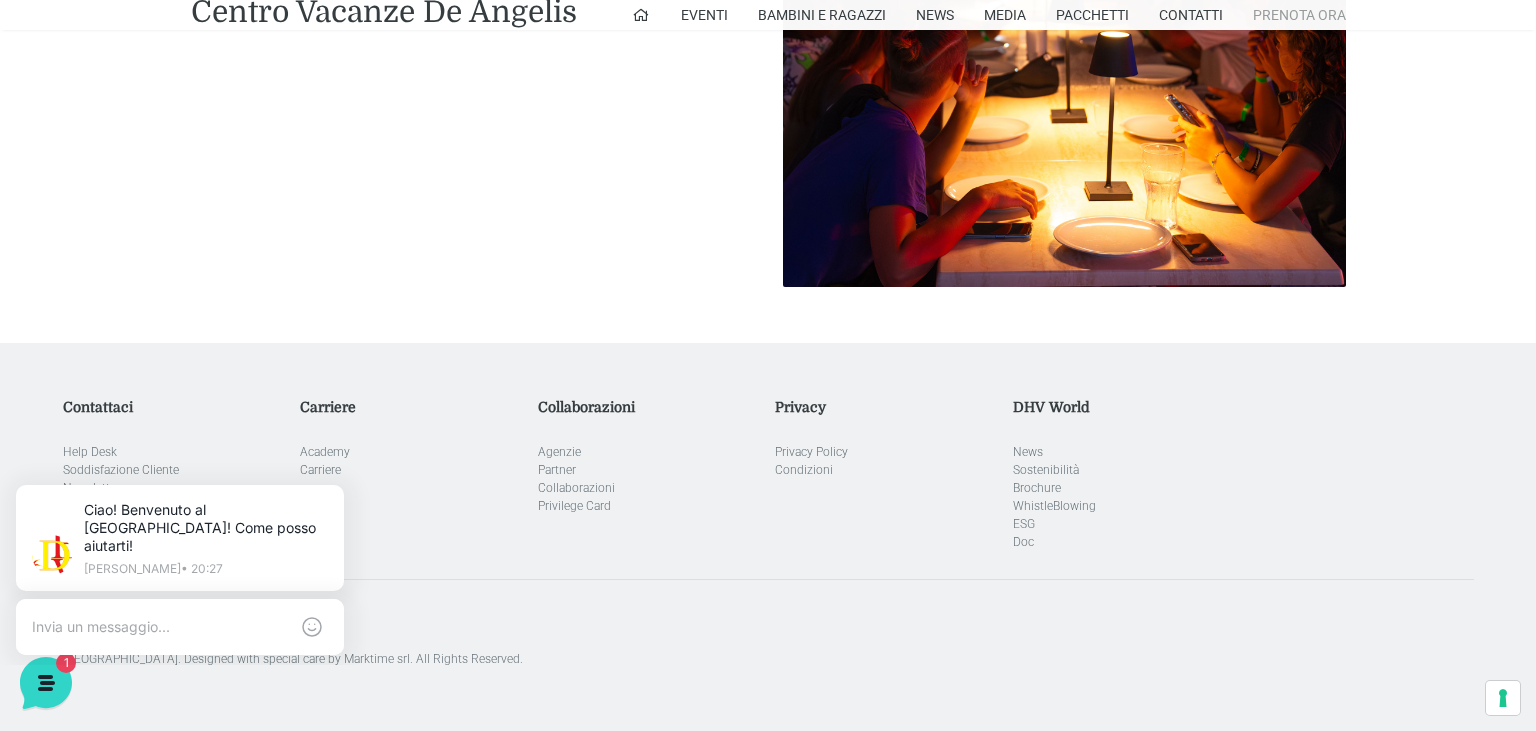 click on "Prenota Ora" at bounding box center [1299, 15] 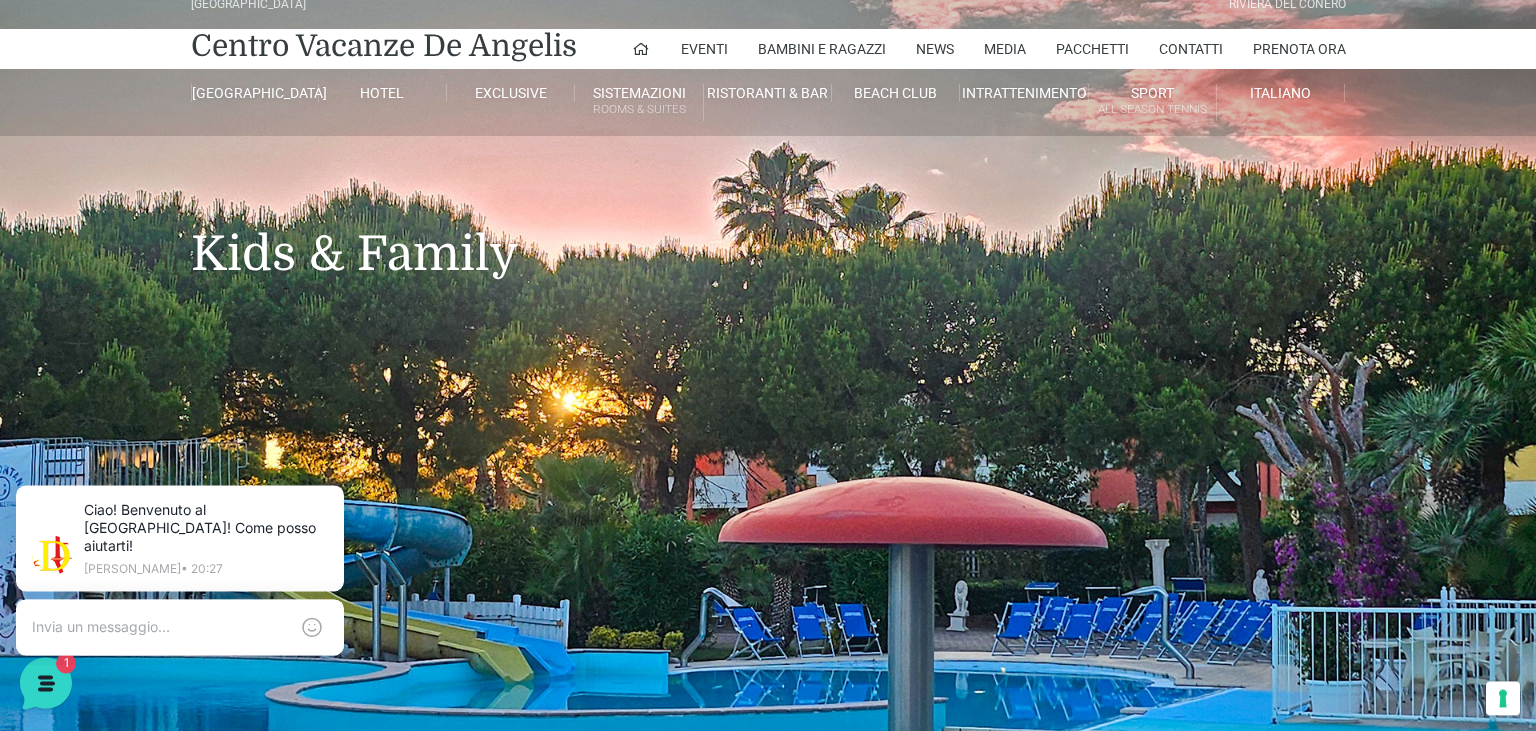 scroll, scrollTop: 0, scrollLeft: 0, axis: both 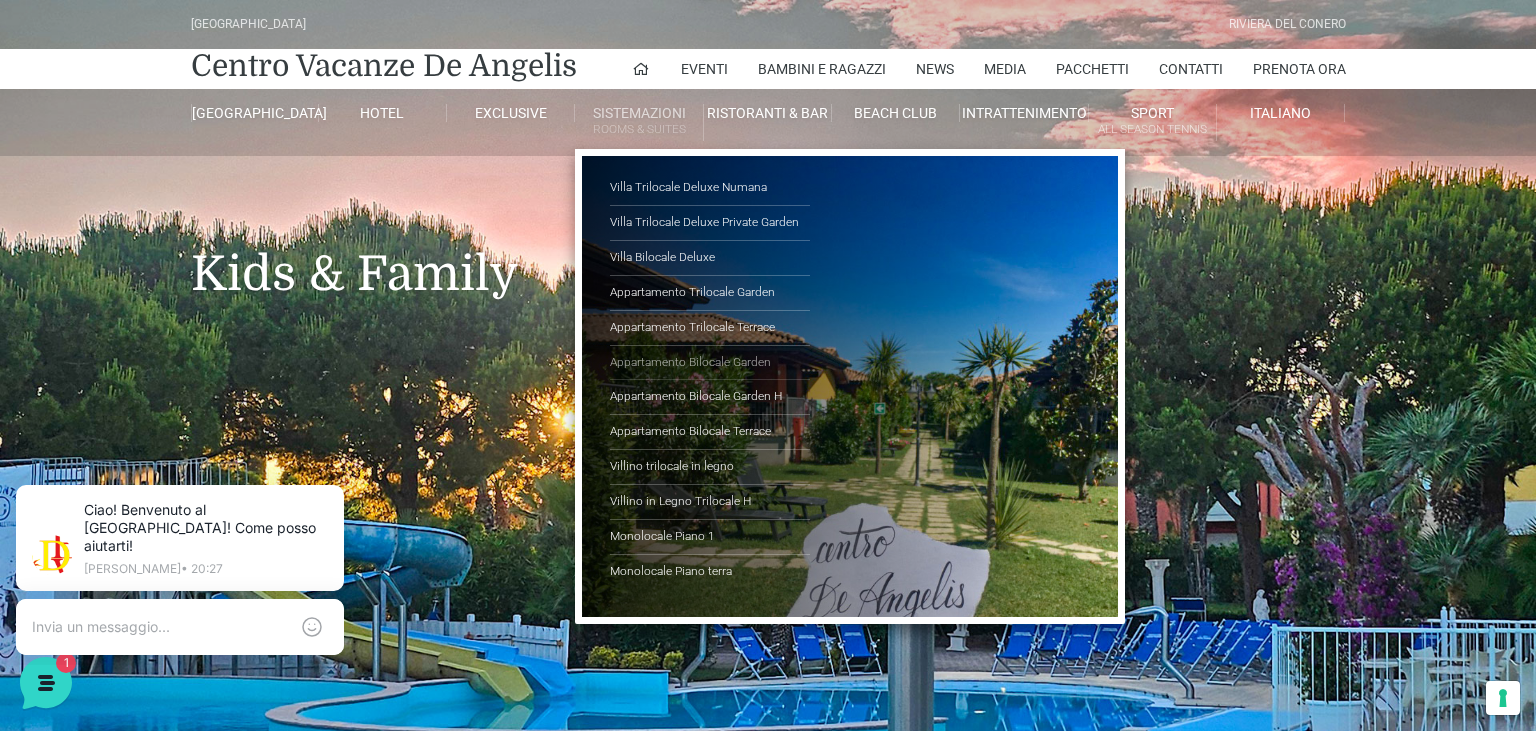 click on "Appartamento Bilocale Garden" at bounding box center (710, 363) 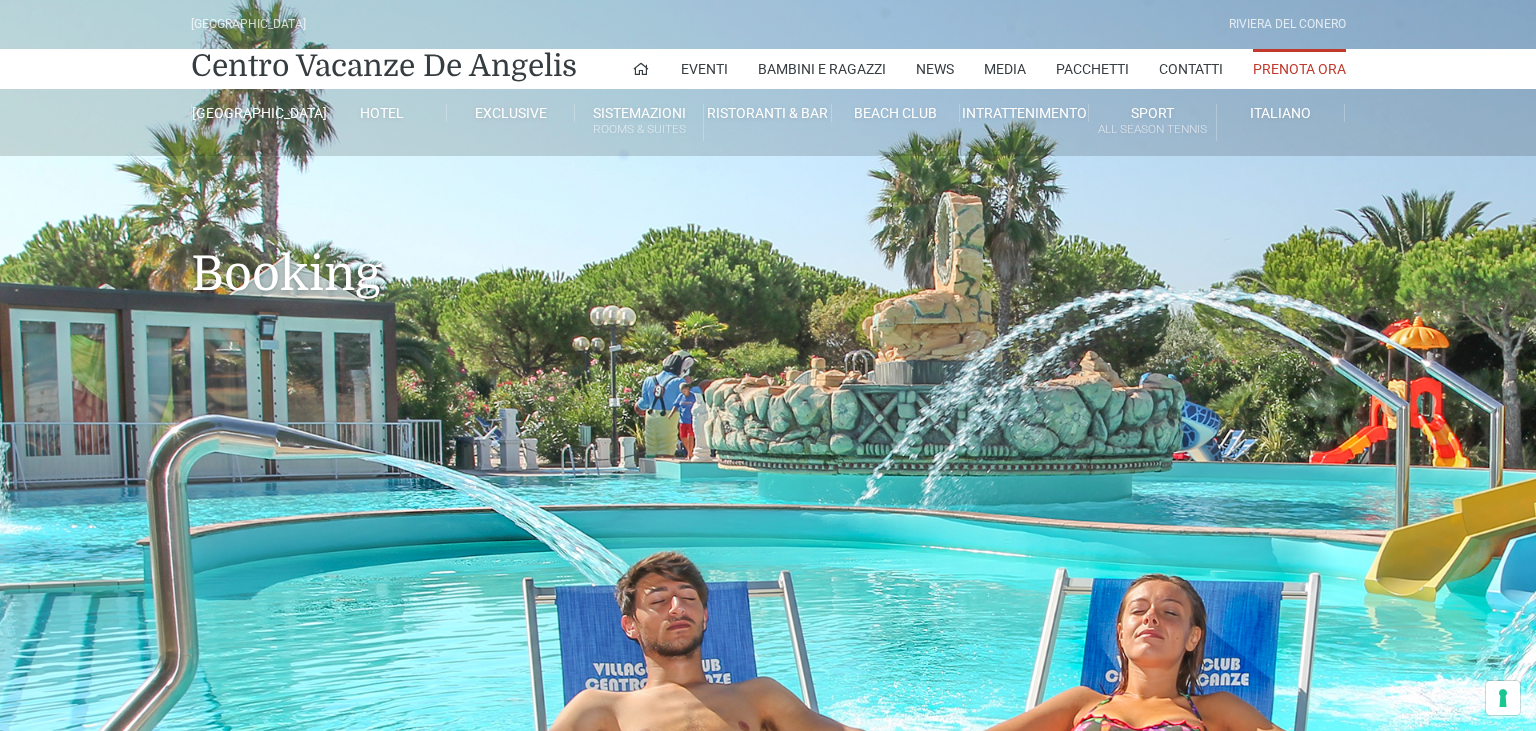scroll, scrollTop: 0, scrollLeft: 0, axis: both 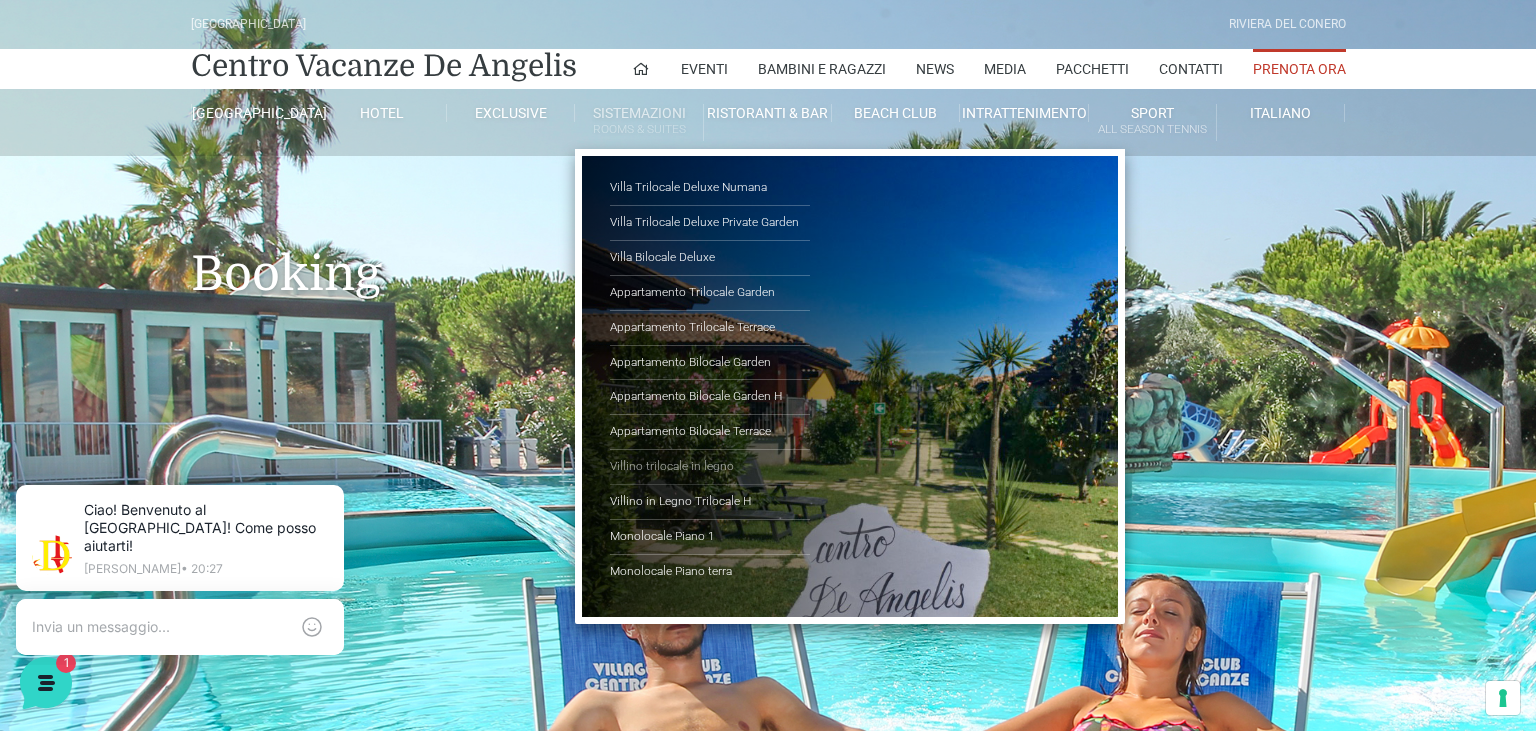 click on "Villino trilocale in legno" at bounding box center [710, 467] 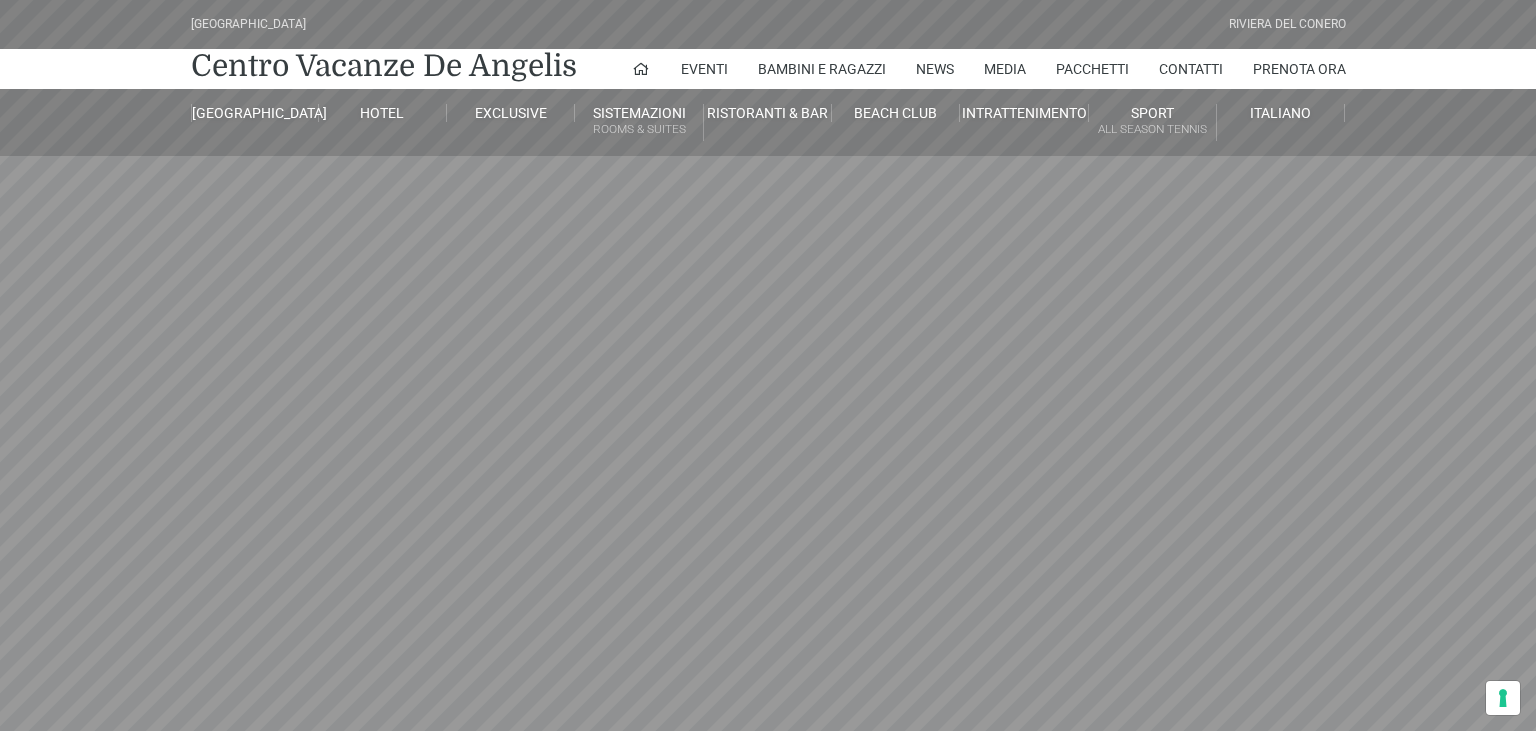 scroll, scrollTop: 0, scrollLeft: 0, axis: both 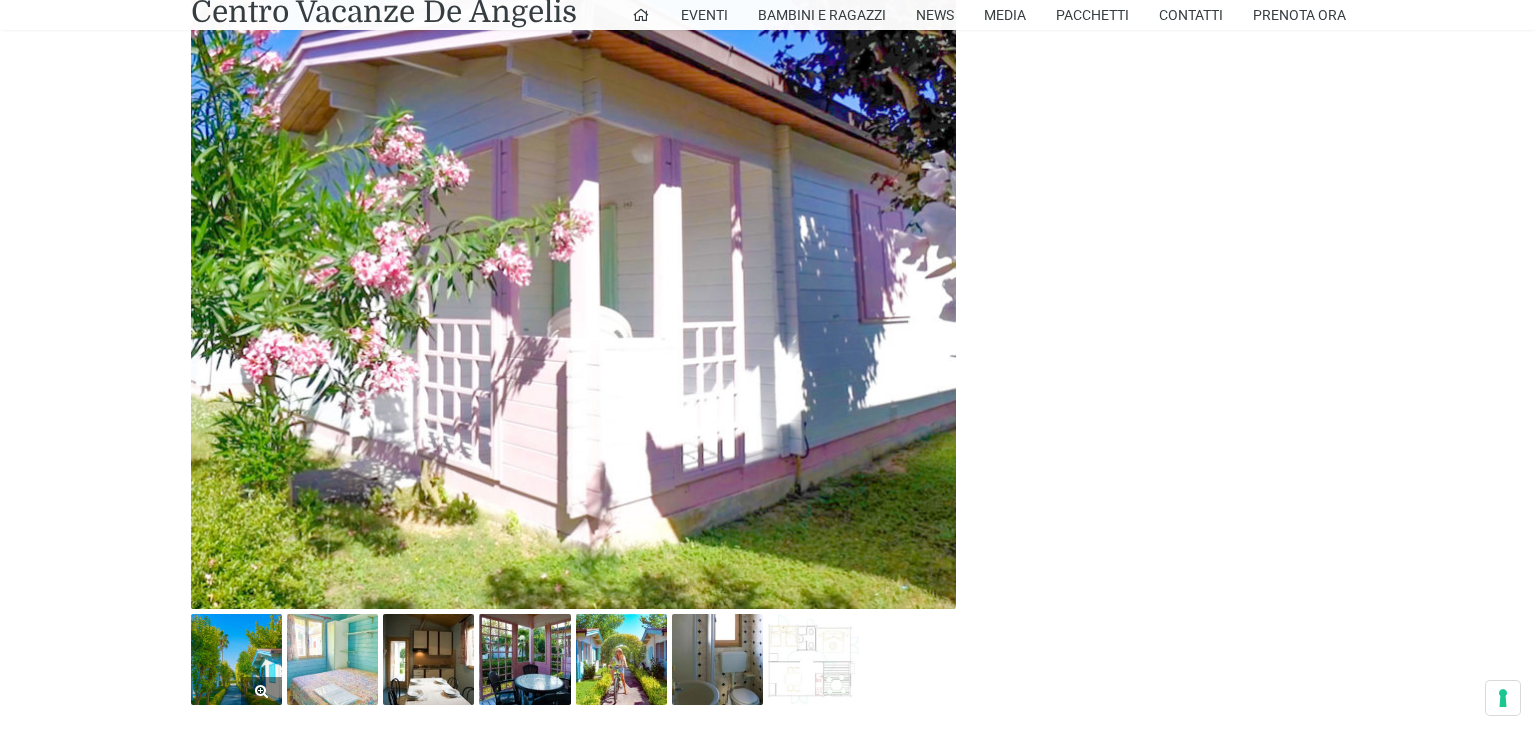 click at bounding box center (236, 659) 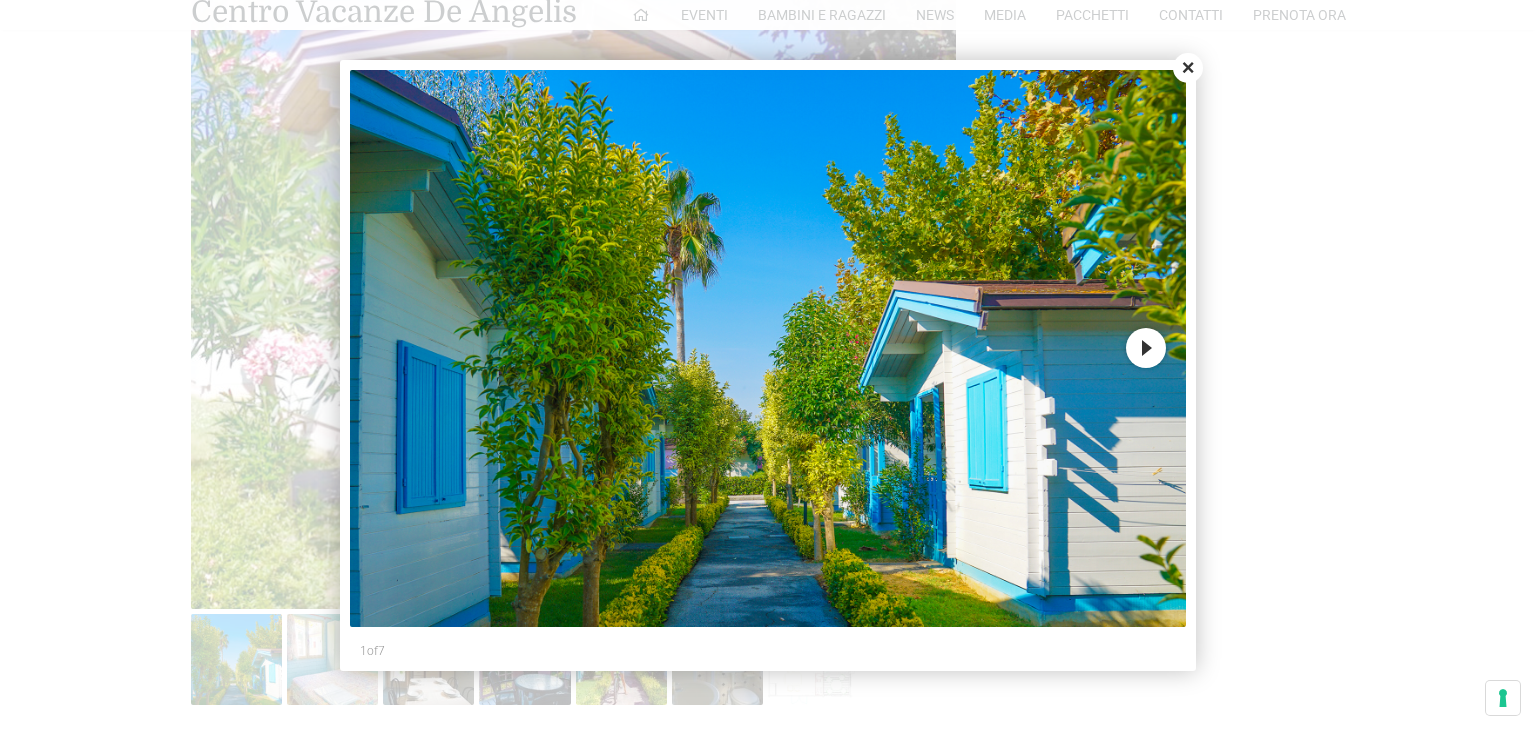click on "Next" at bounding box center [1146, 348] 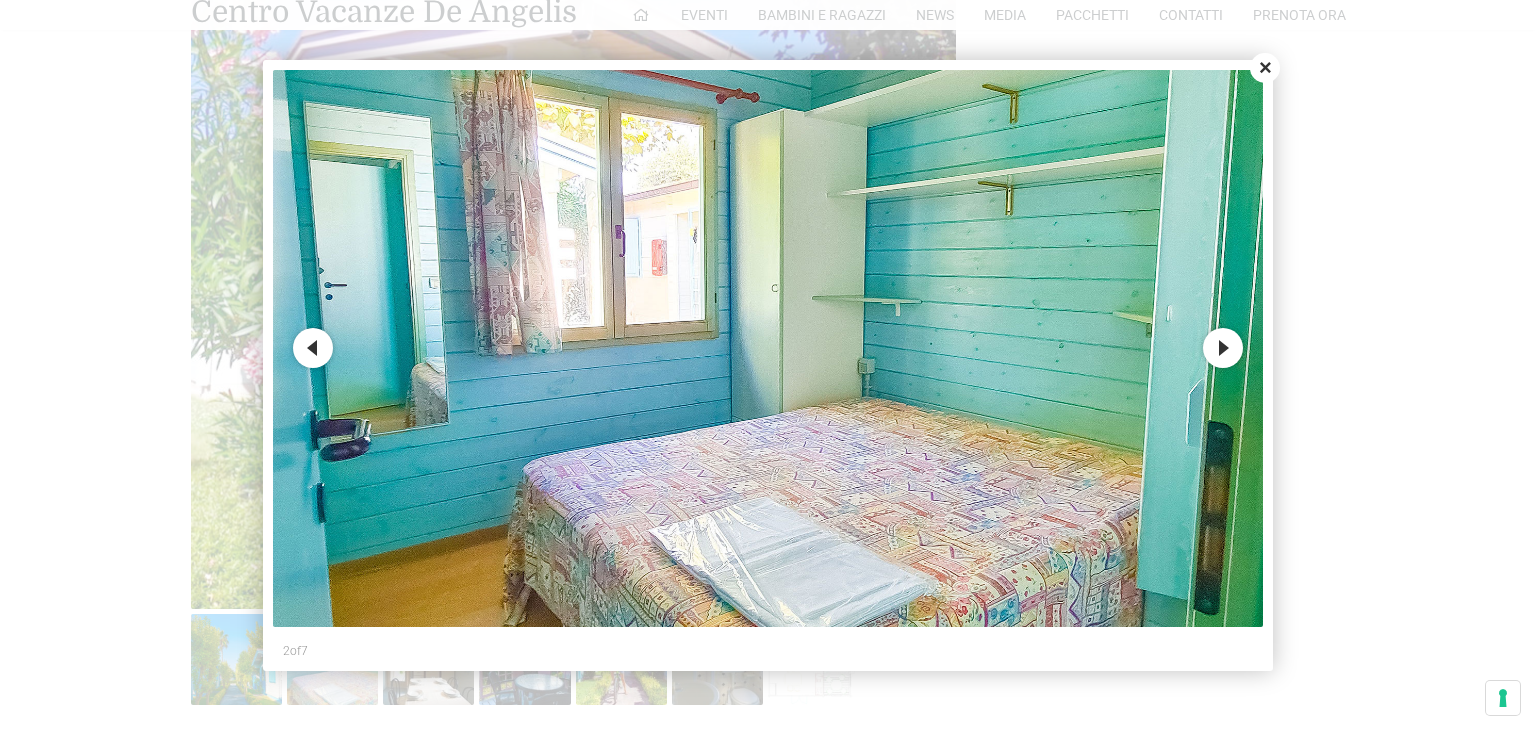 click on "Next" at bounding box center (1223, 348) 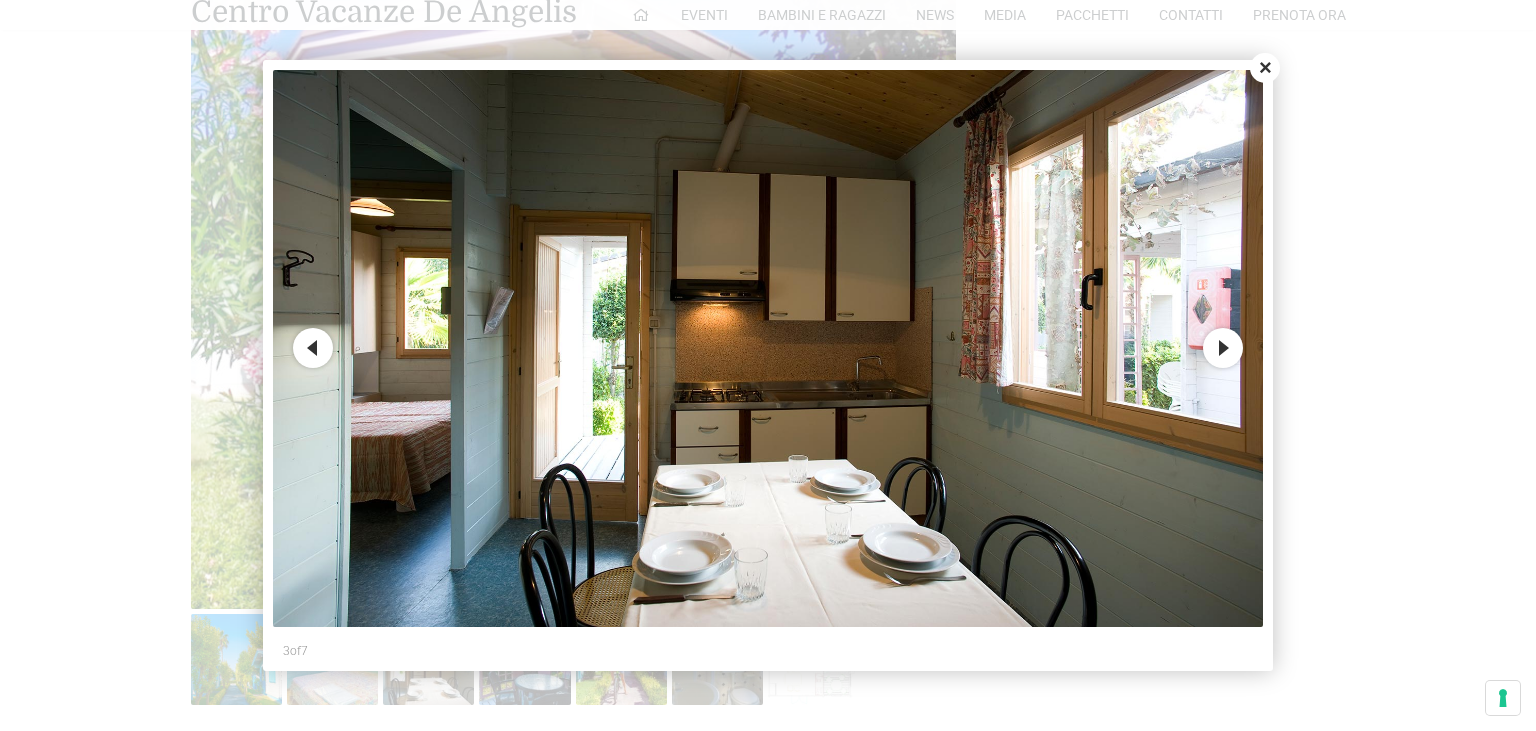 click on "Next" at bounding box center (1223, 348) 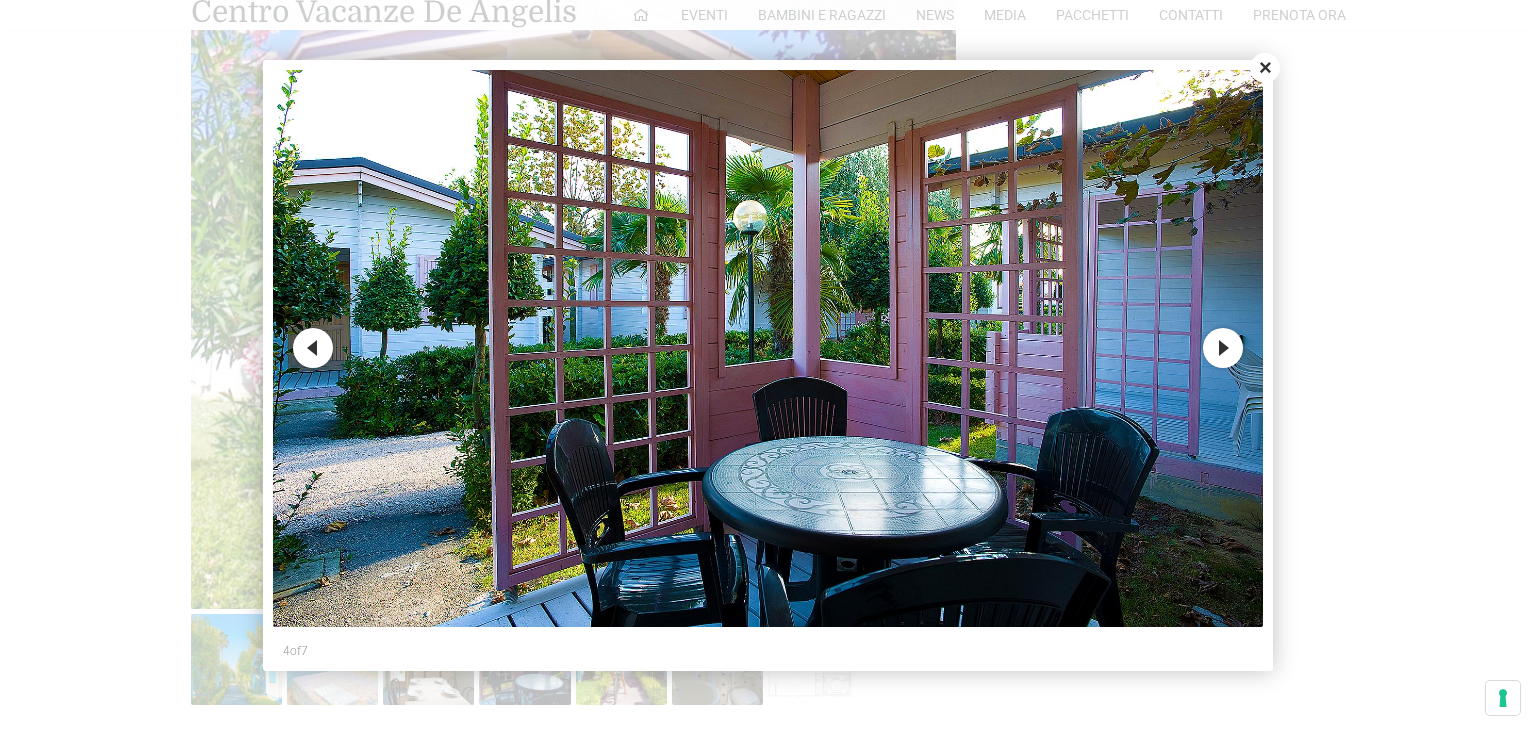 click on "Next" at bounding box center [1223, 348] 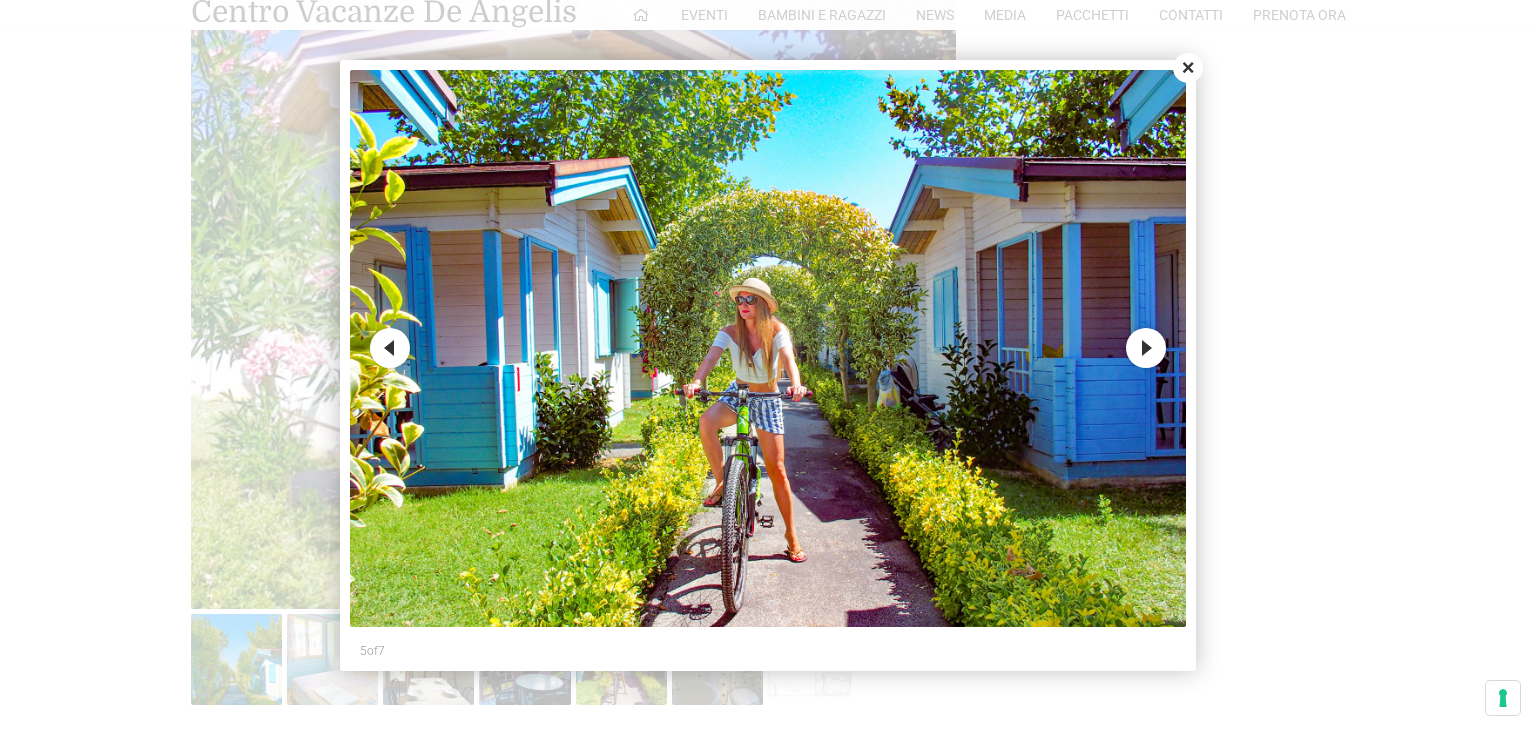 click on "Next" at bounding box center [1146, 348] 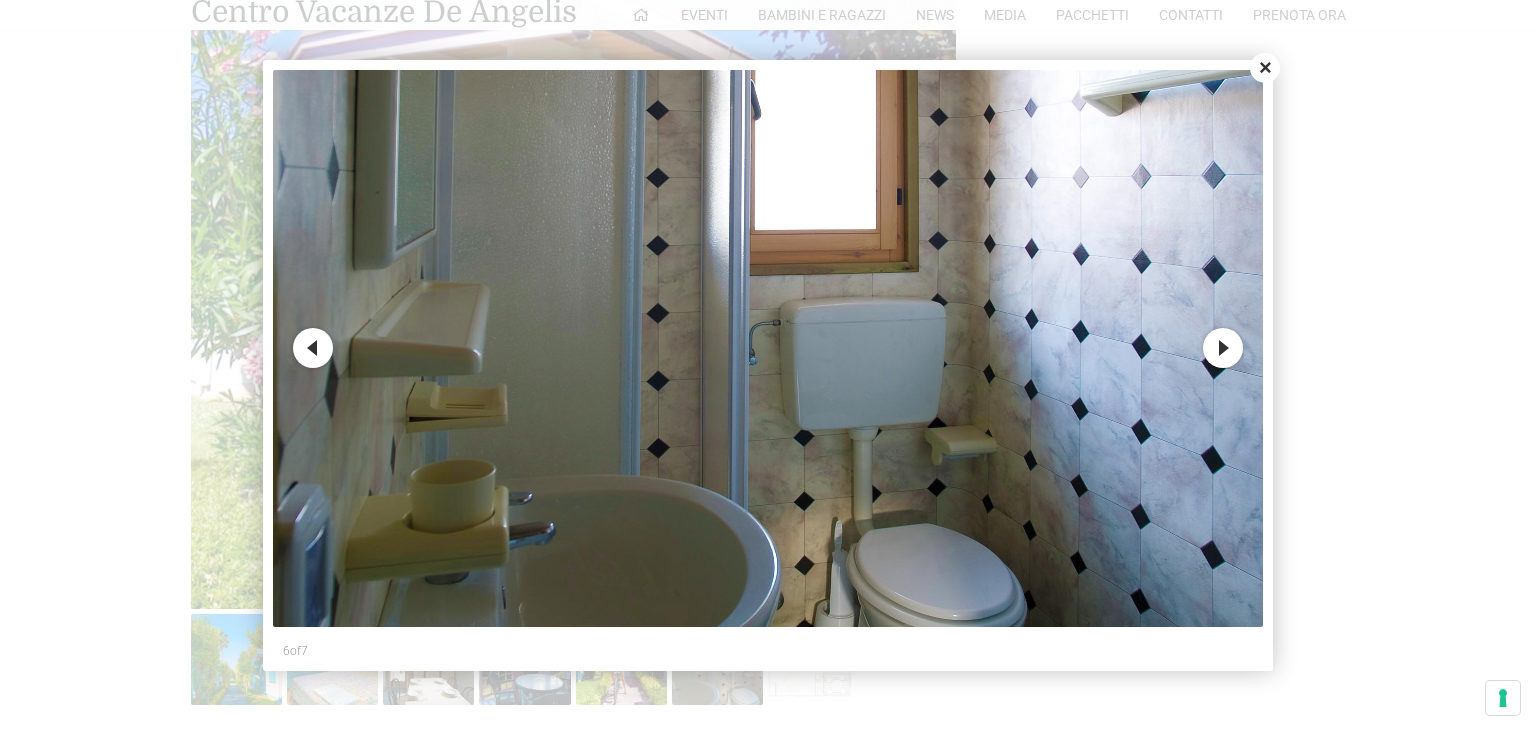 click on "Next" at bounding box center [1223, 348] 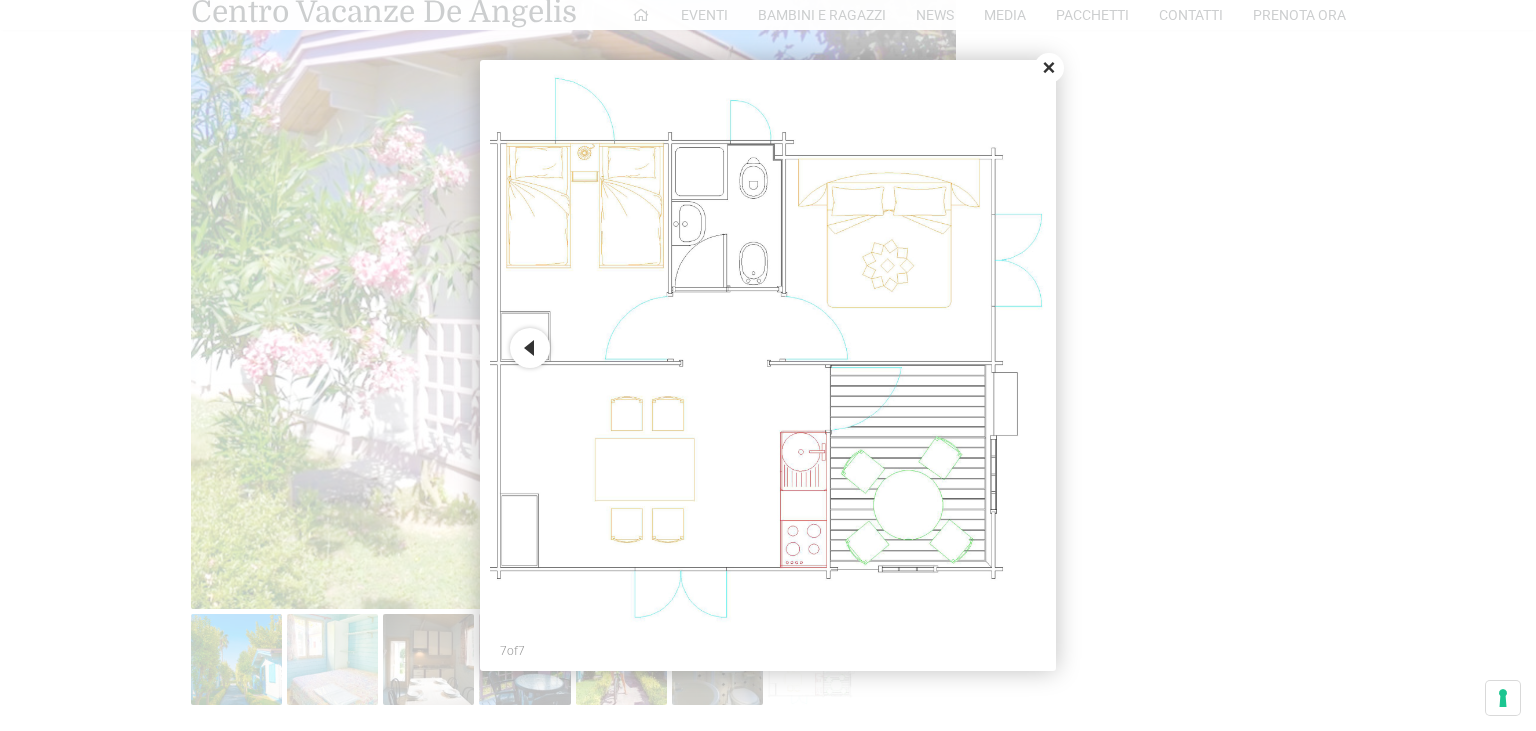 click on "Close" at bounding box center [1049, 68] 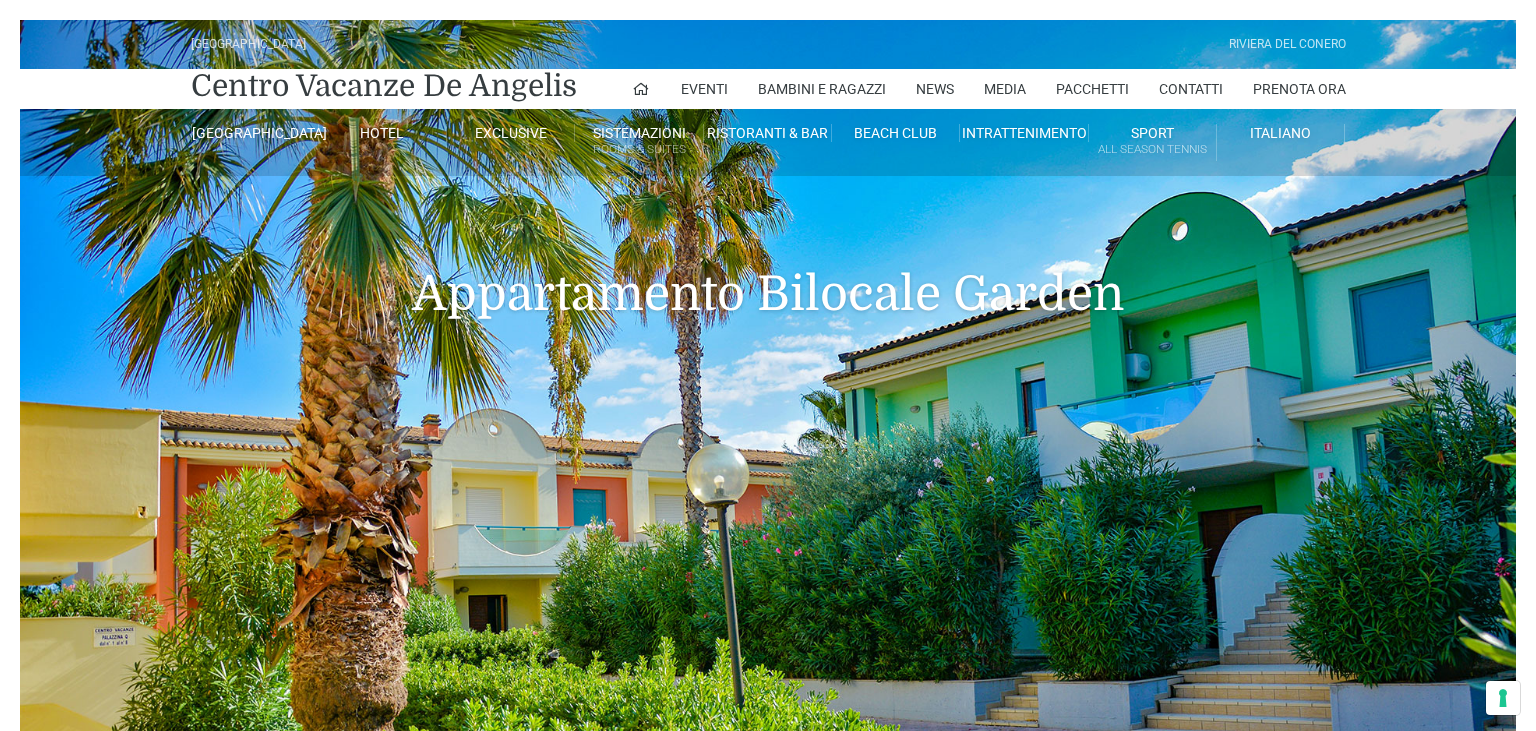 scroll, scrollTop: 0, scrollLeft: 0, axis: both 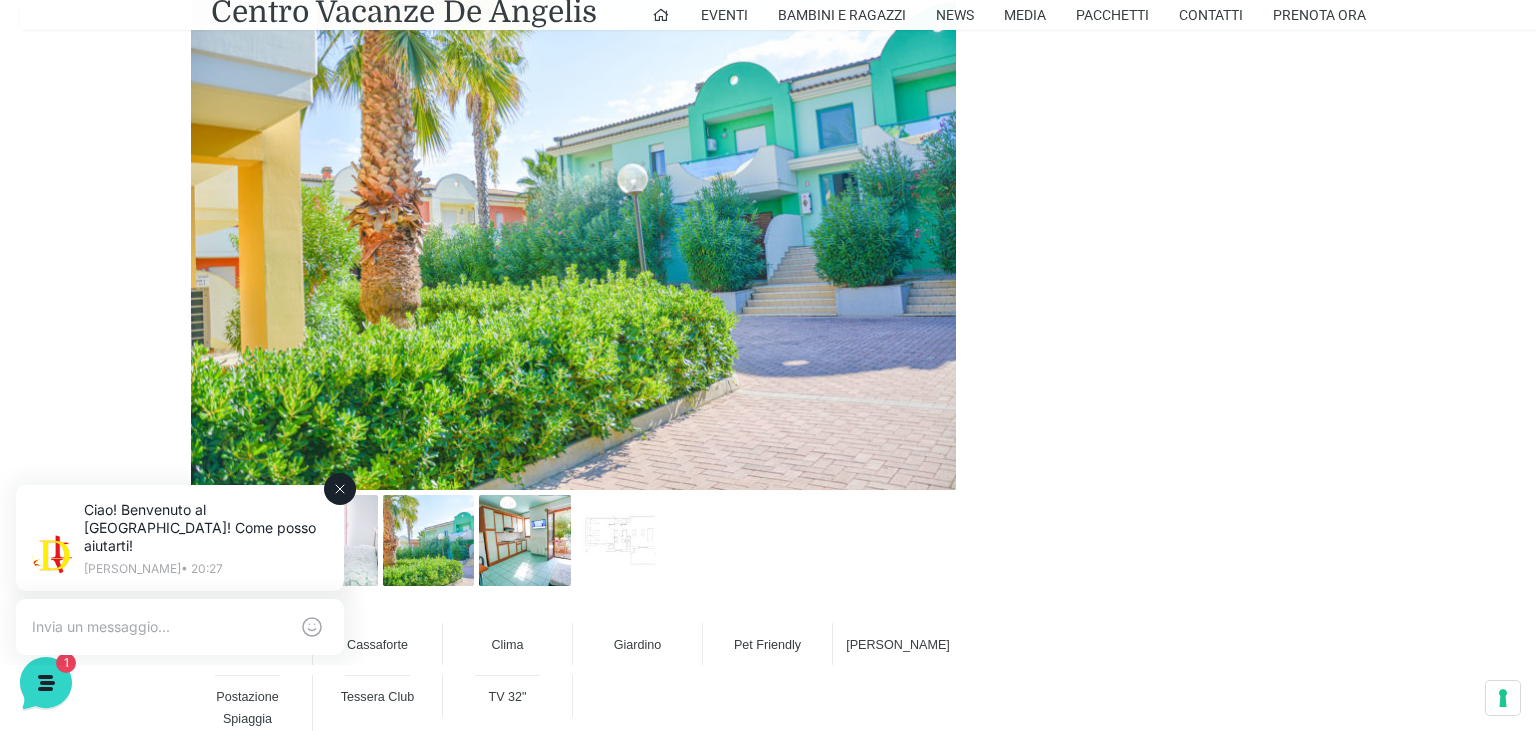 click 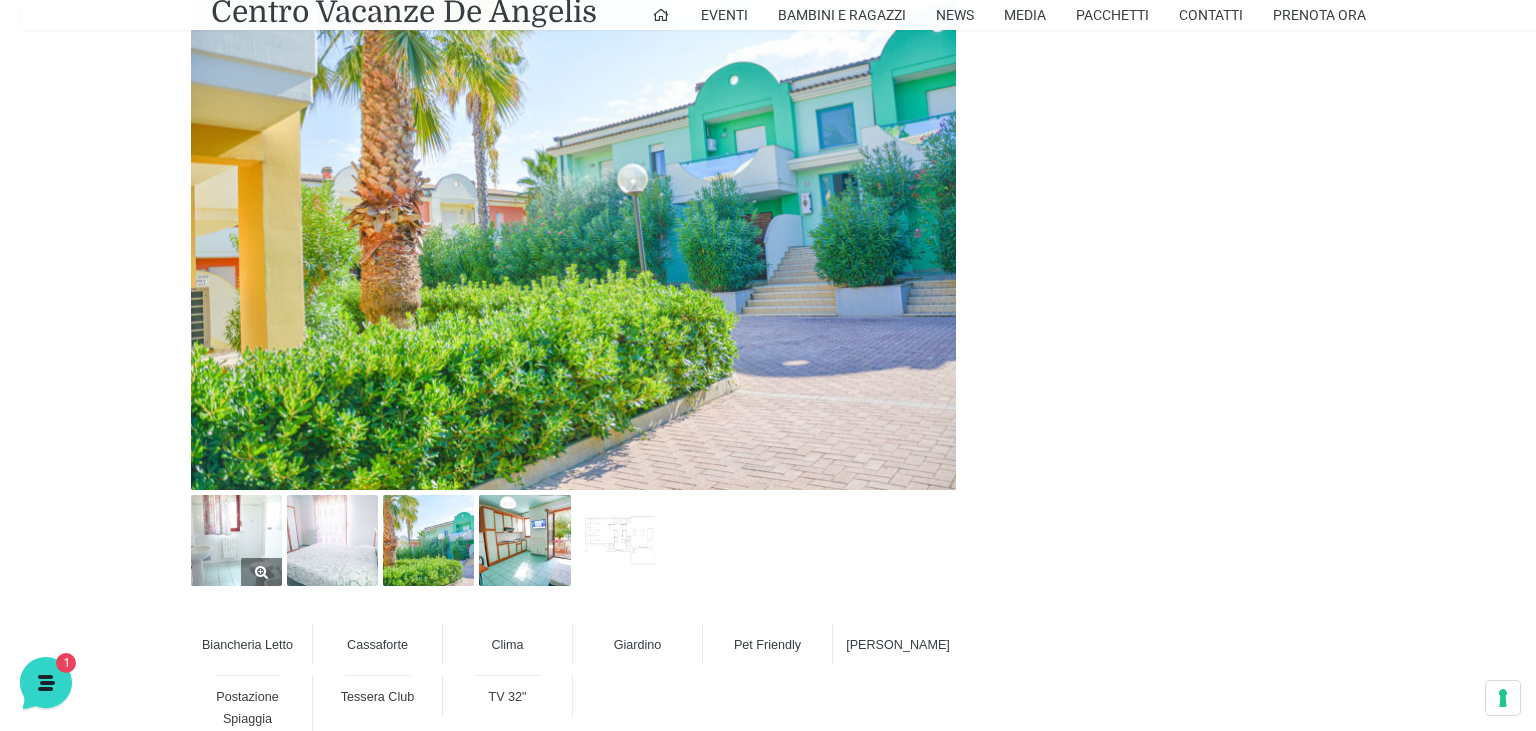 click at bounding box center (236, 540) 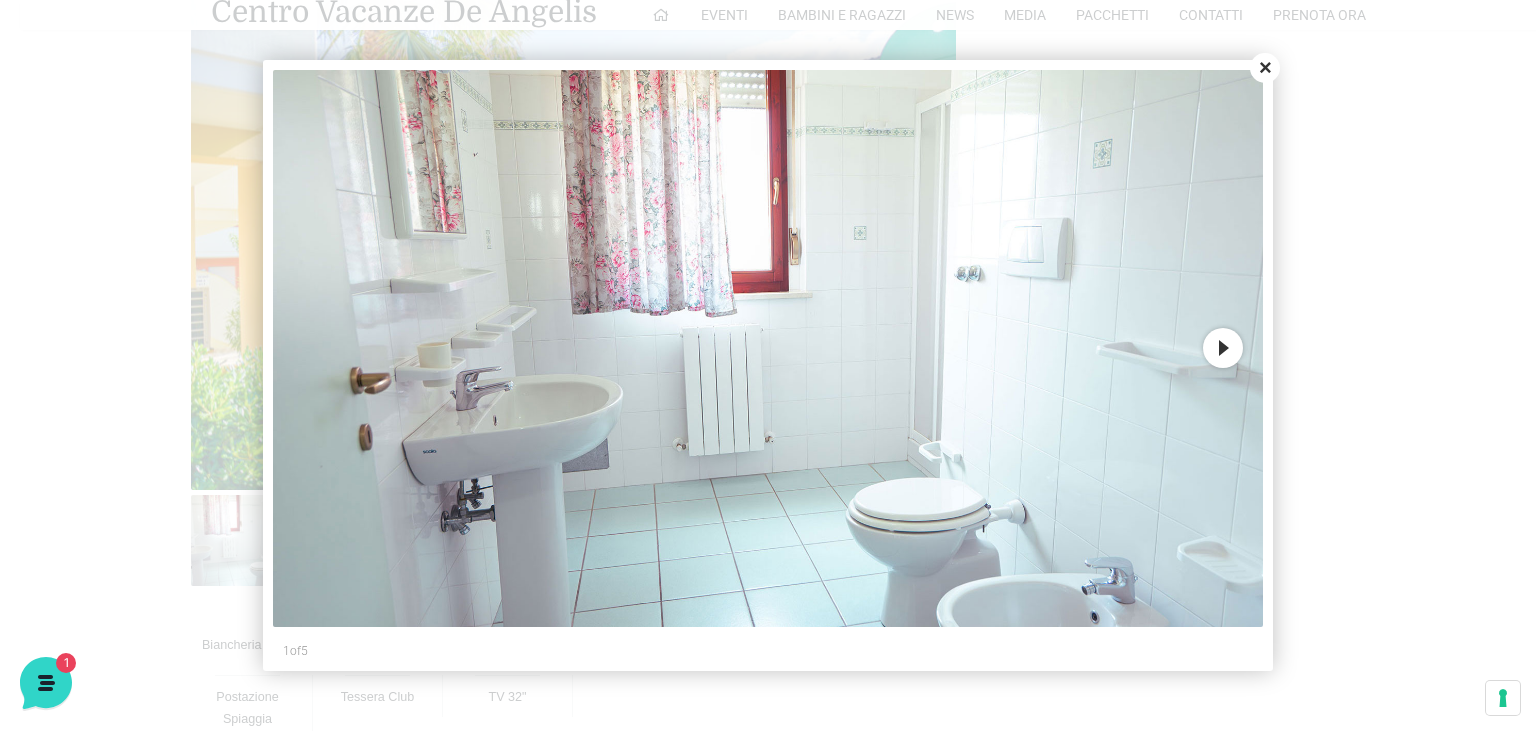 click on "Next" at bounding box center (1223, 348) 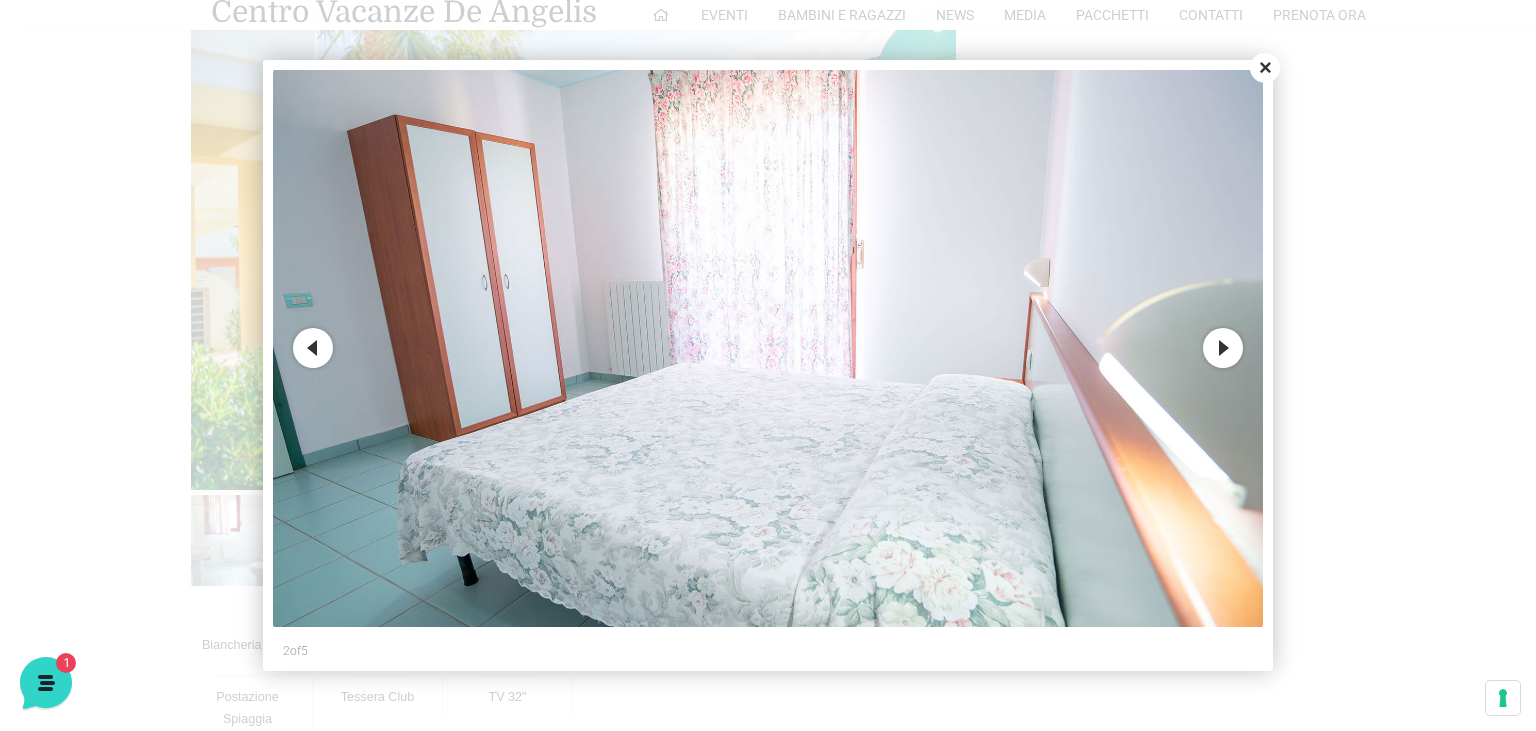 click on "Next" at bounding box center [1223, 348] 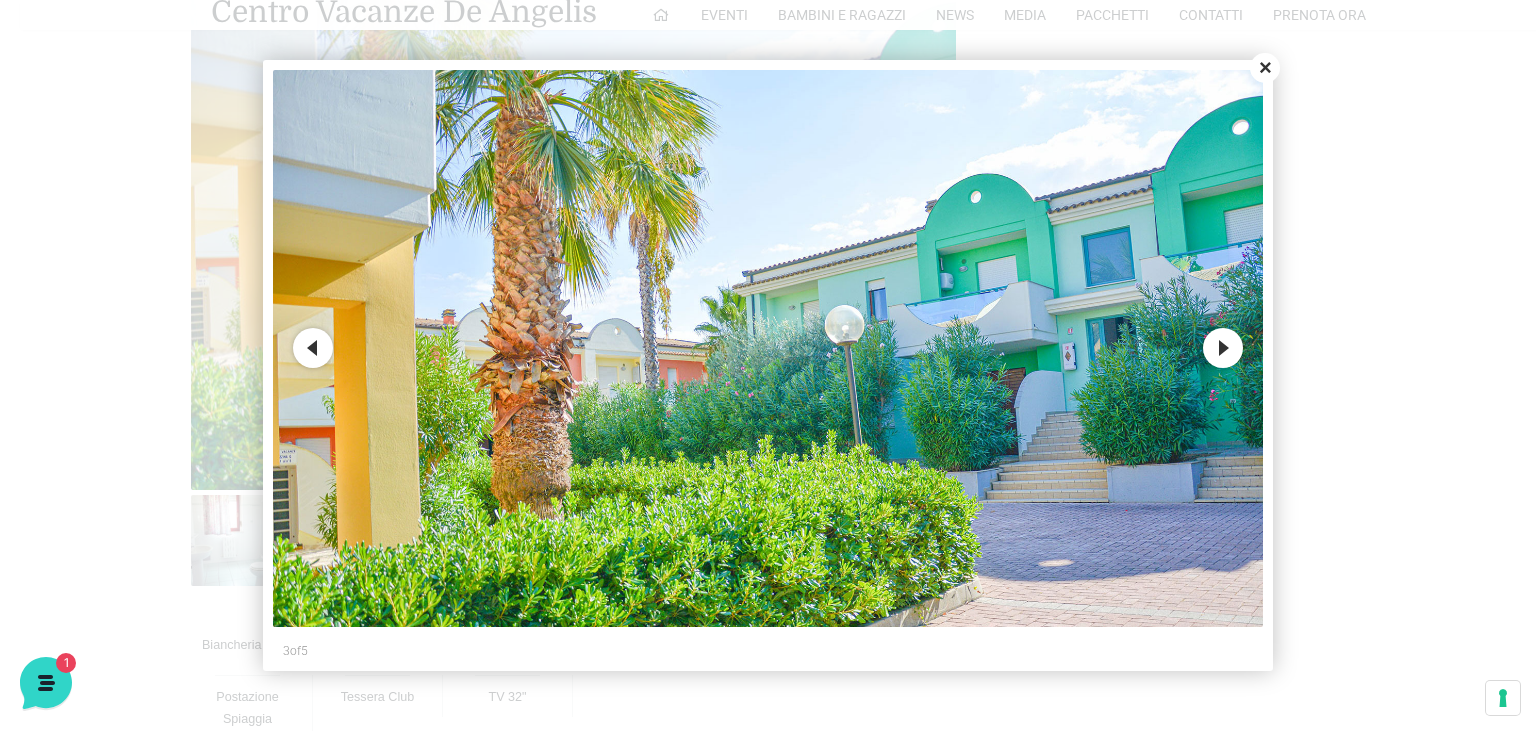 click on "Next" at bounding box center [1223, 348] 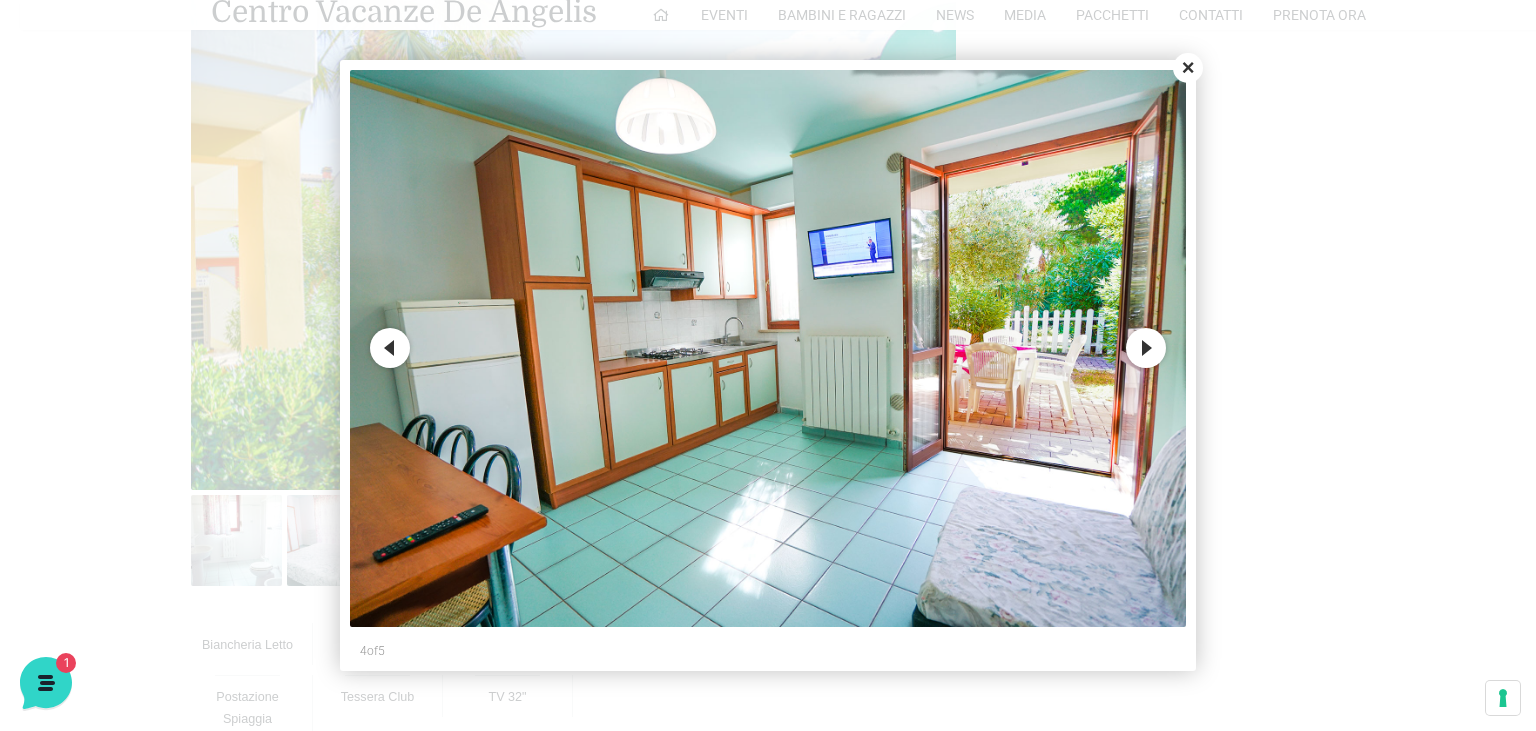 click on "Next" at bounding box center [1146, 348] 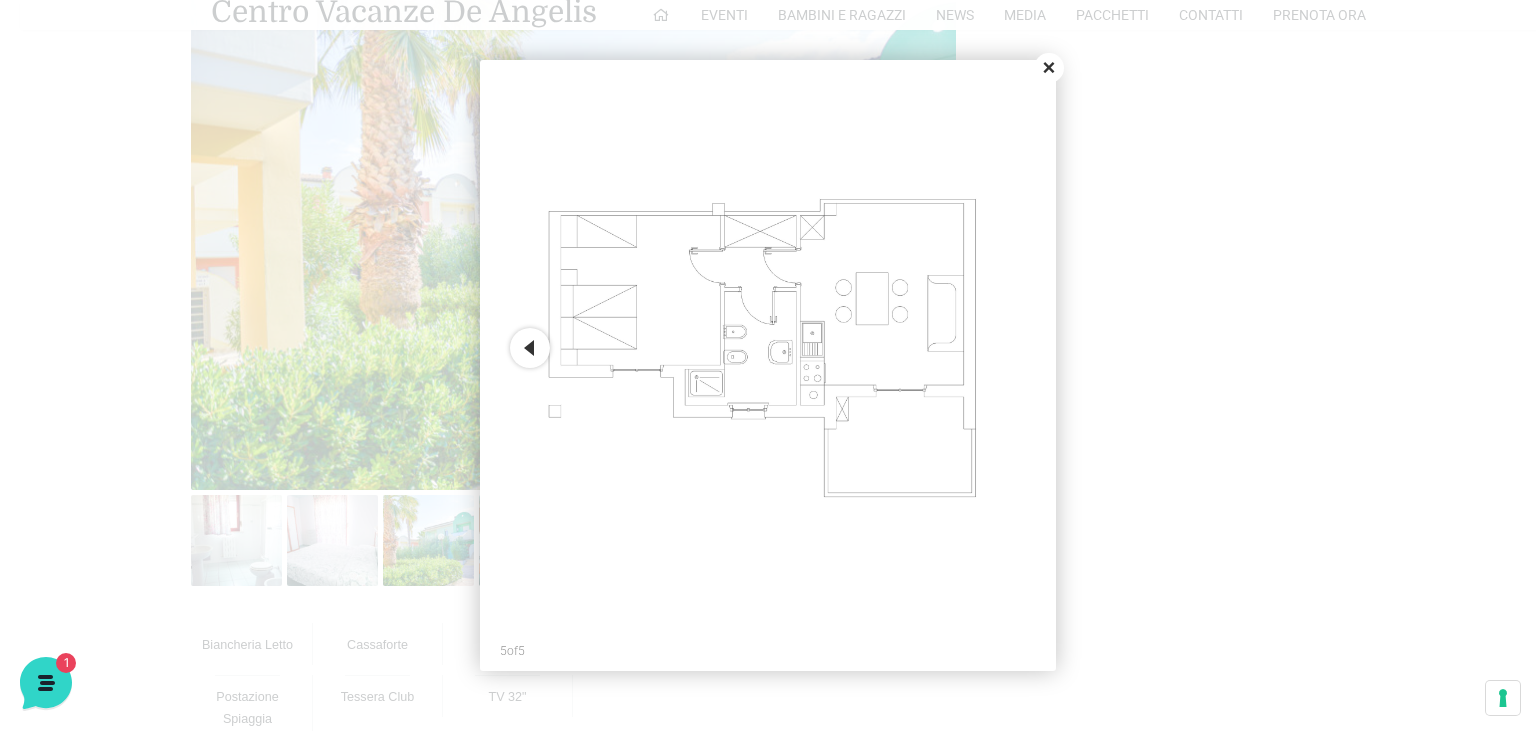 click on "Close" at bounding box center (1049, 68) 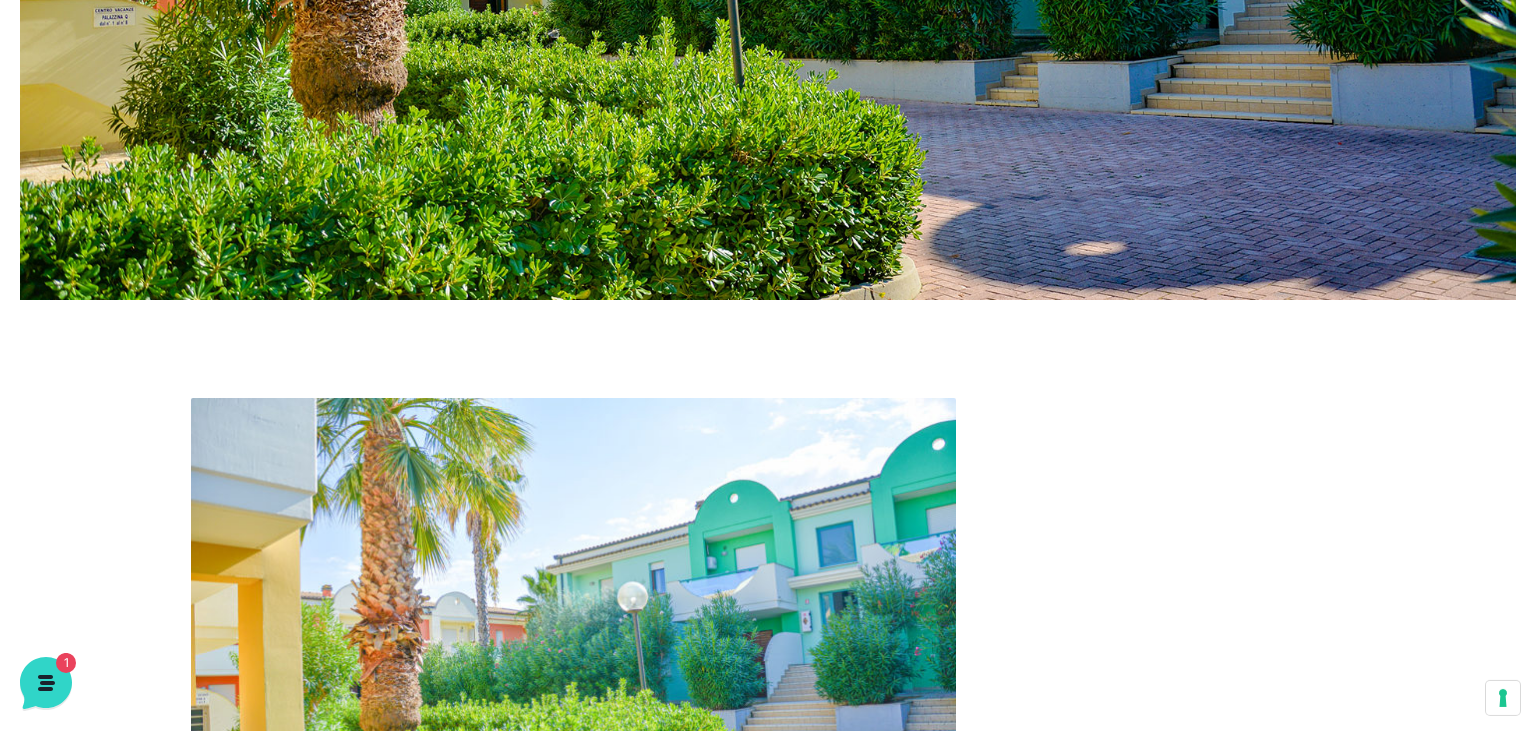 scroll, scrollTop: 0, scrollLeft: 0, axis: both 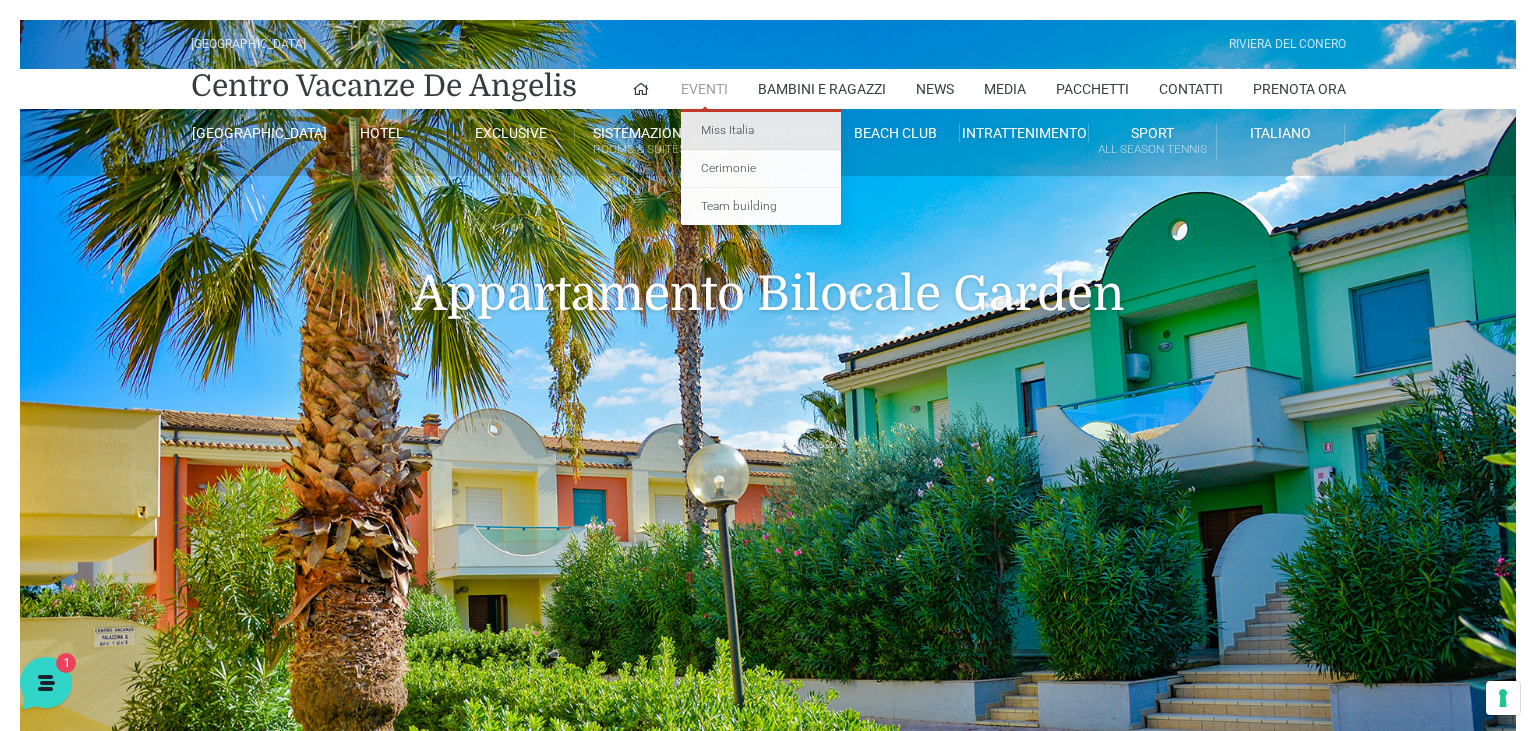 click on "Miss Italia" at bounding box center [761, 131] 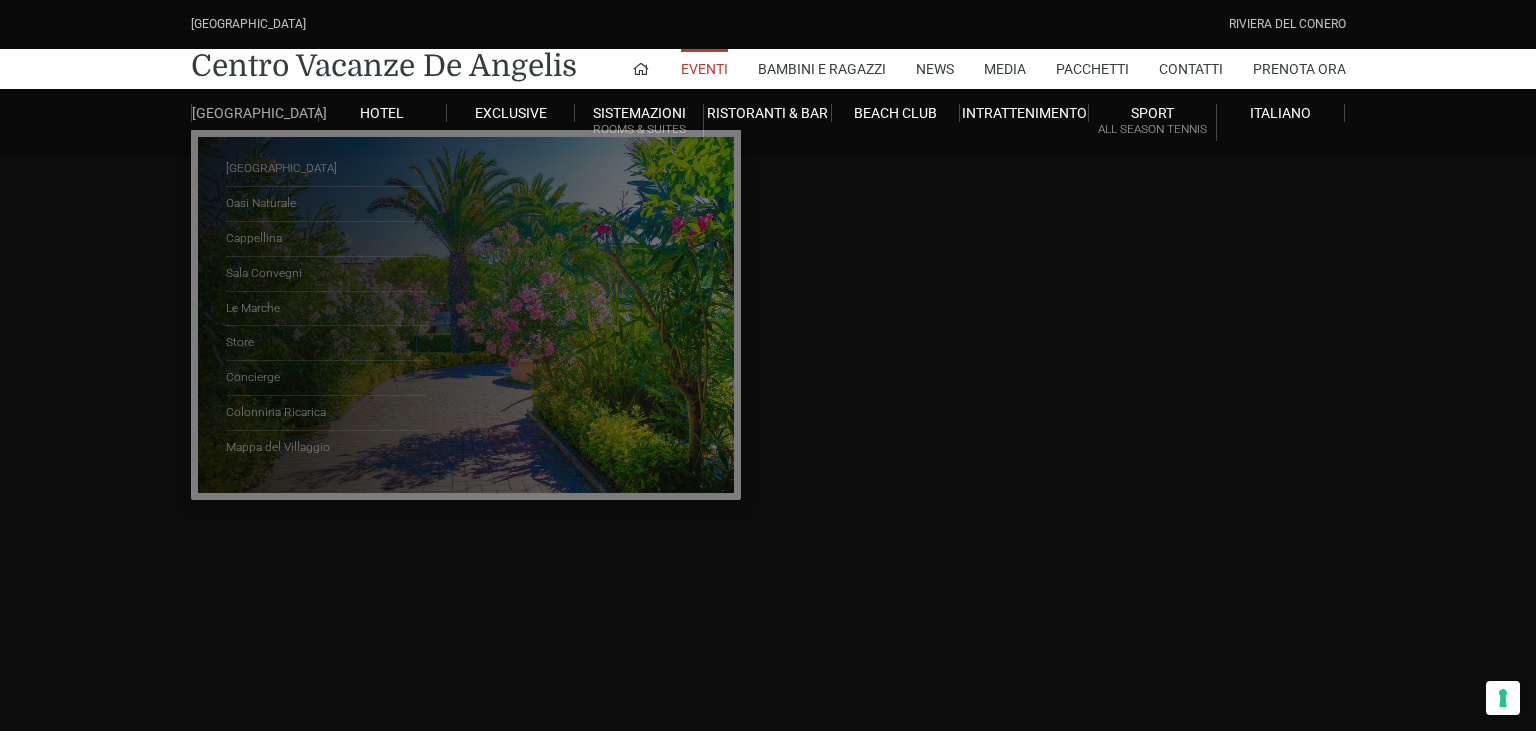 scroll, scrollTop: 0, scrollLeft: 0, axis: both 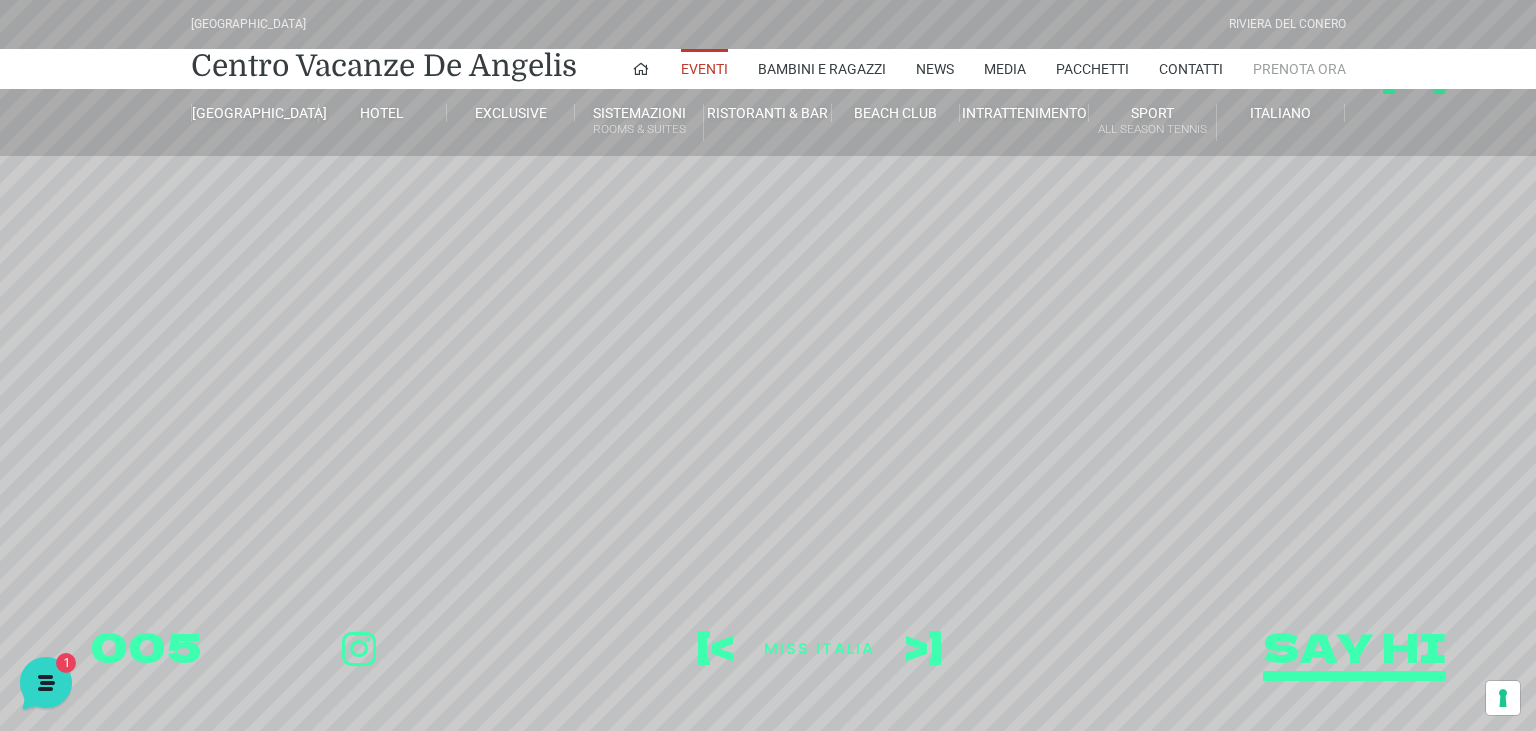 click on "Prenota Ora" at bounding box center [1299, 69] 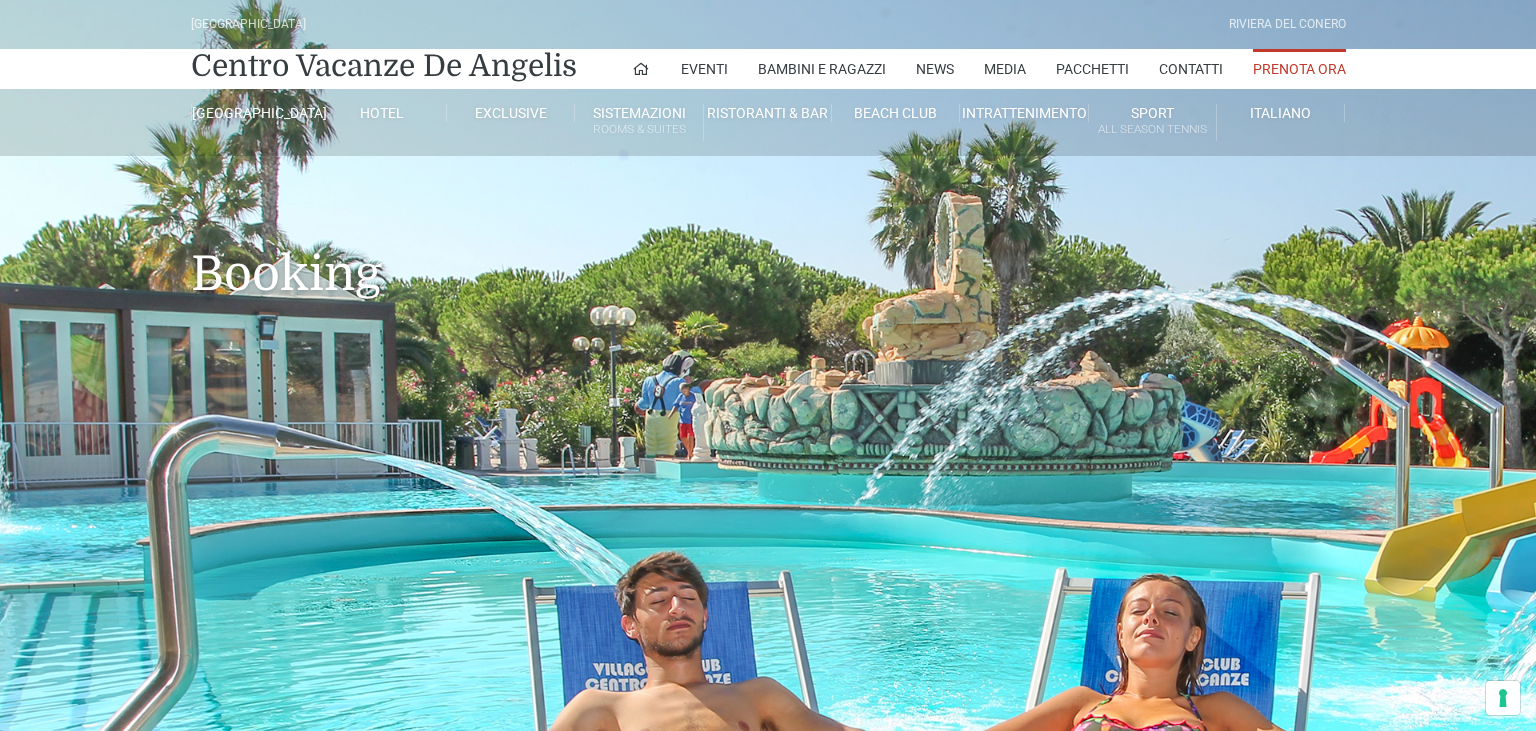 scroll, scrollTop: 0, scrollLeft: 0, axis: both 